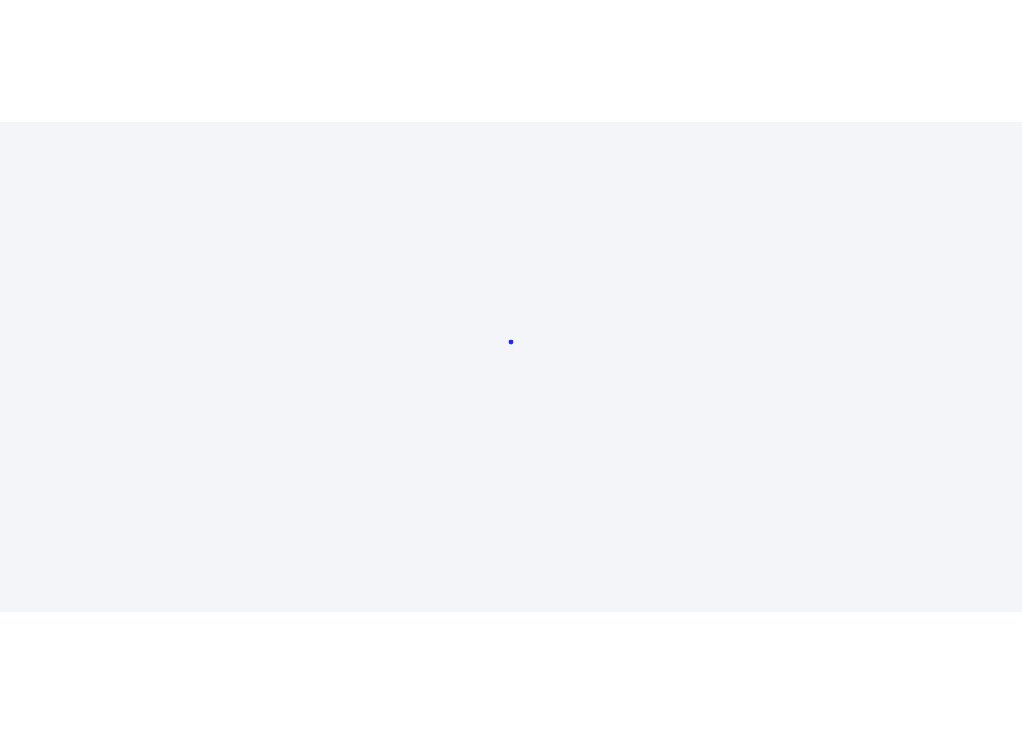 scroll, scrollTop: 0, scrollLeft: 0, axis: both 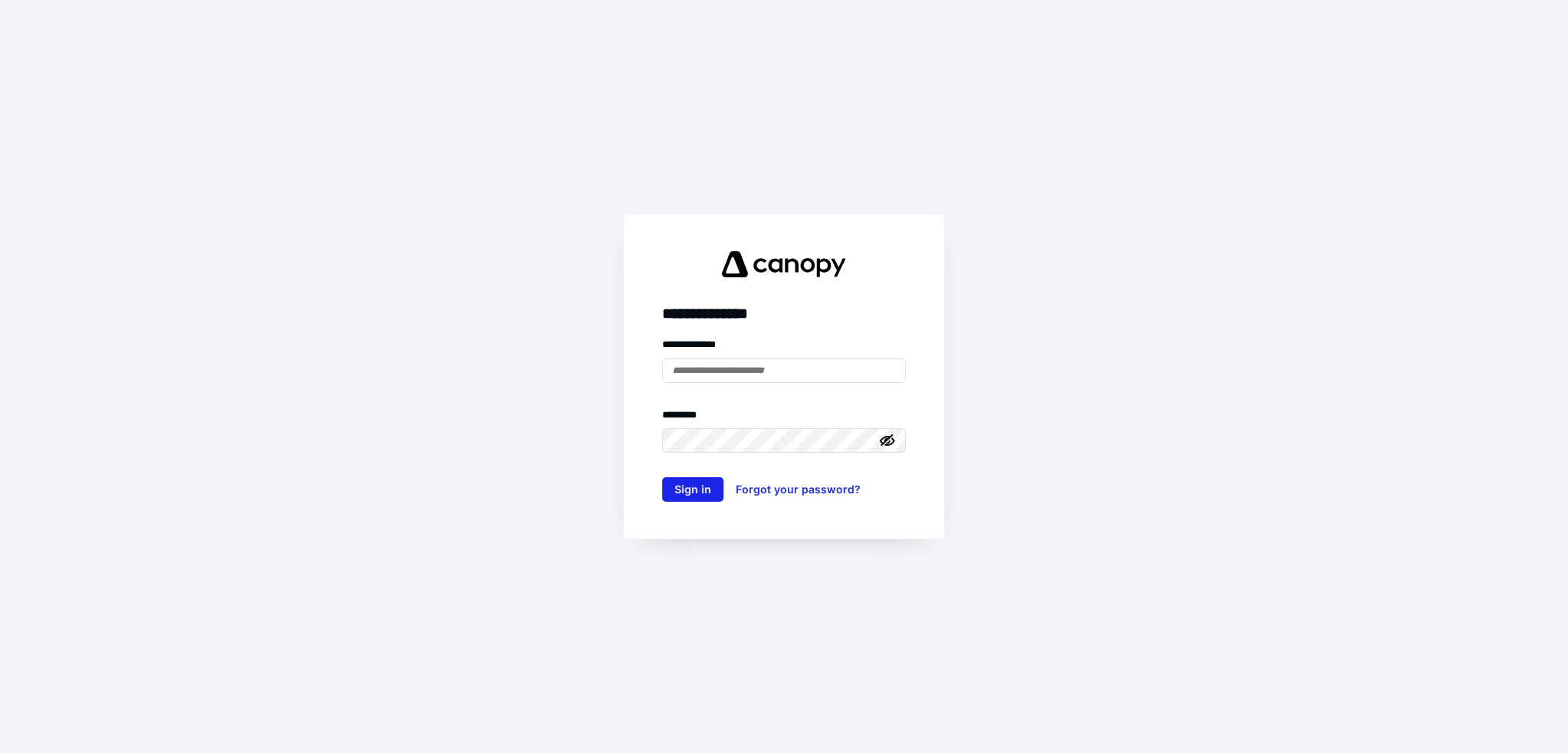 type on "**********" 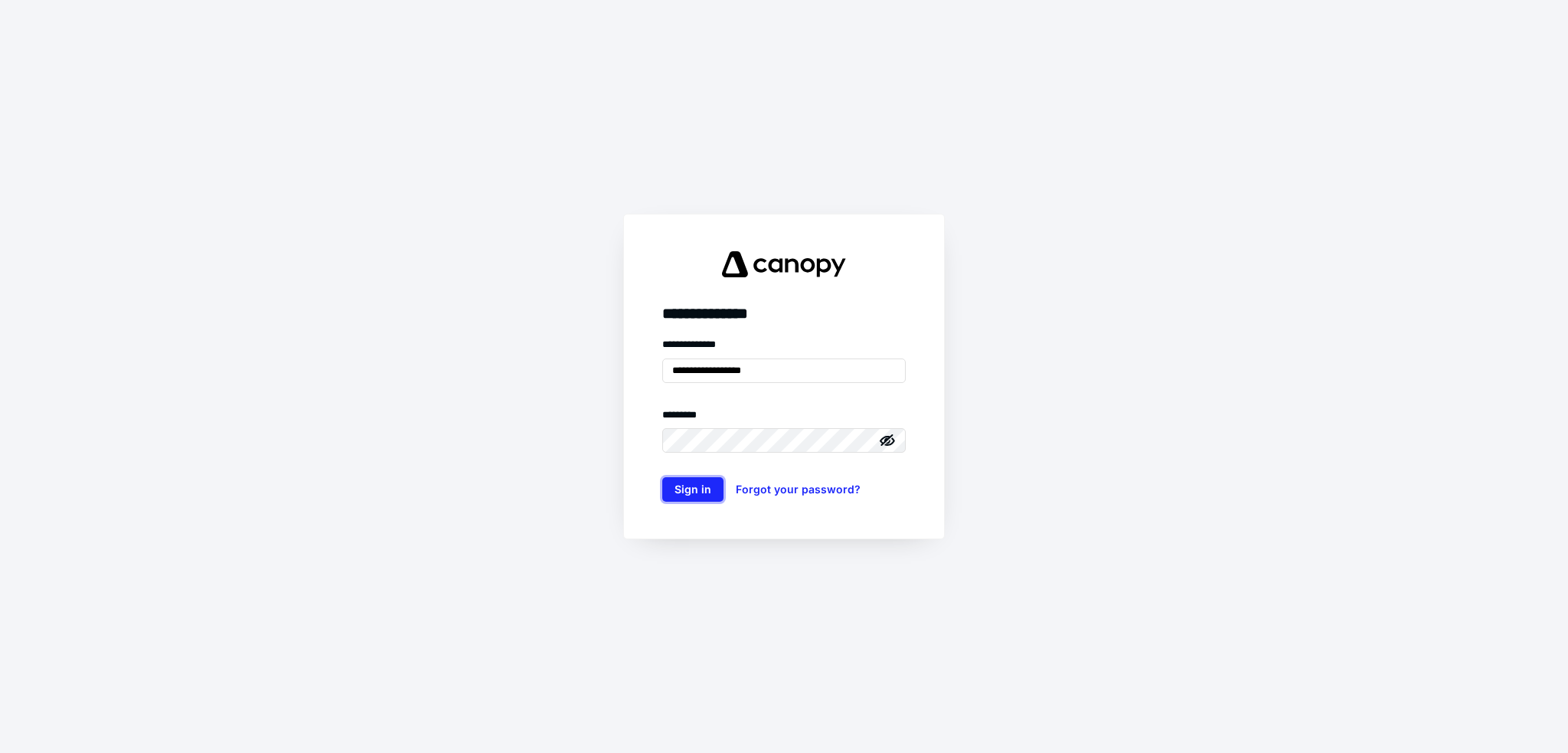 drag, startPoint x: 688, startPoint y: 486, endPoint x: 1367, endPoint y: 595, distance: 687.6932 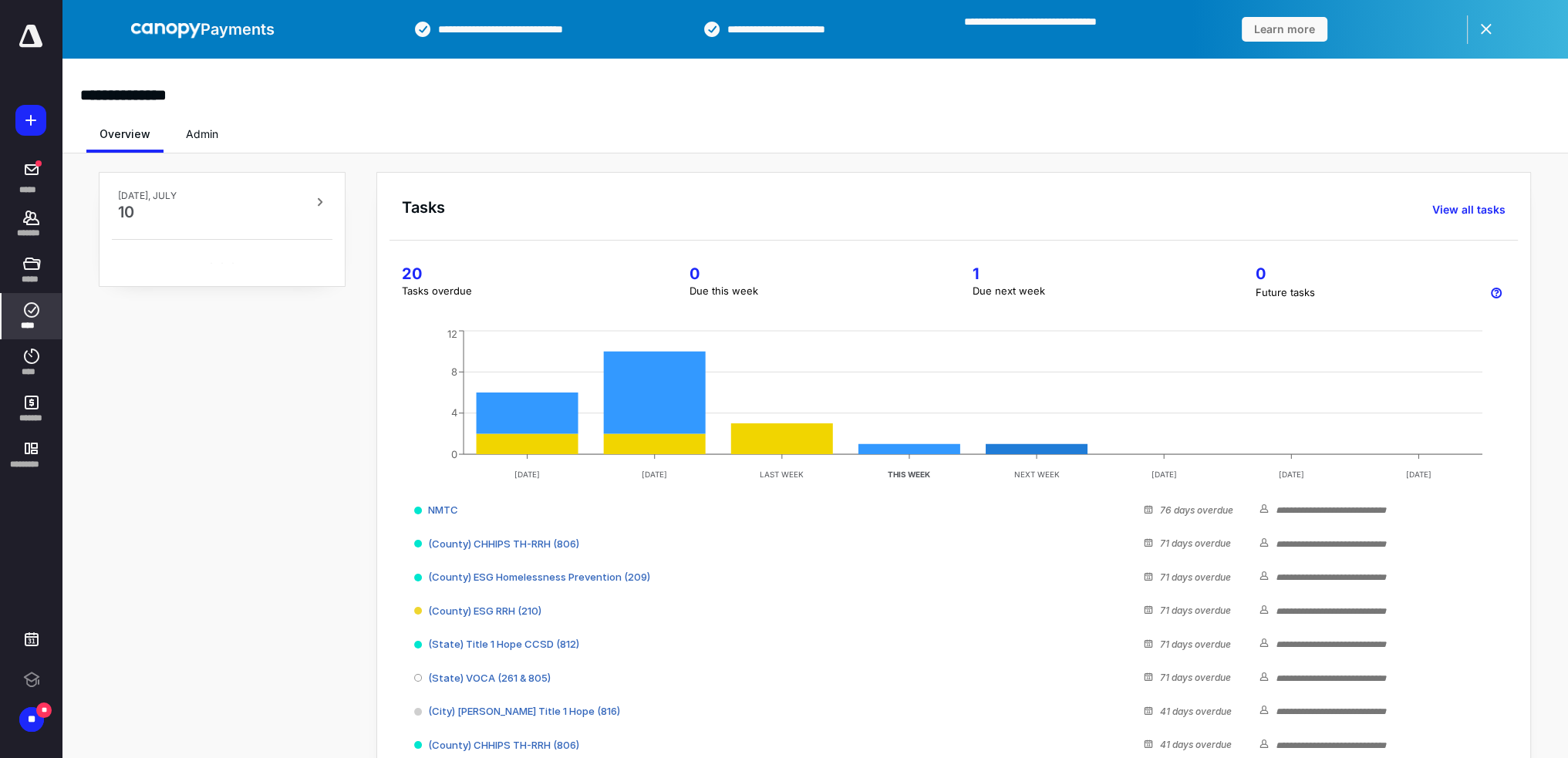 click 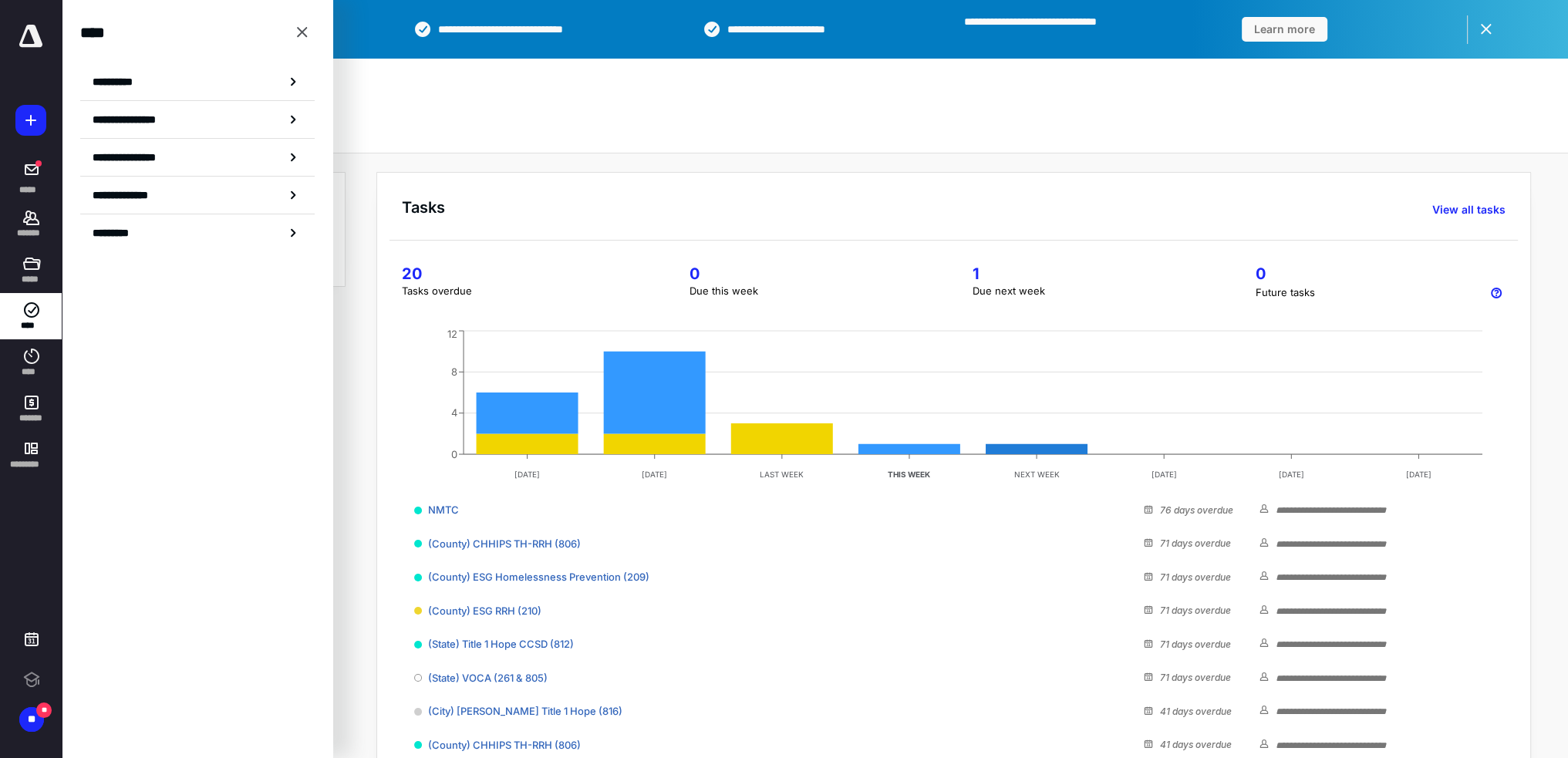 scroll, scrollTop: 0, scrollLeft: 0, axis: both 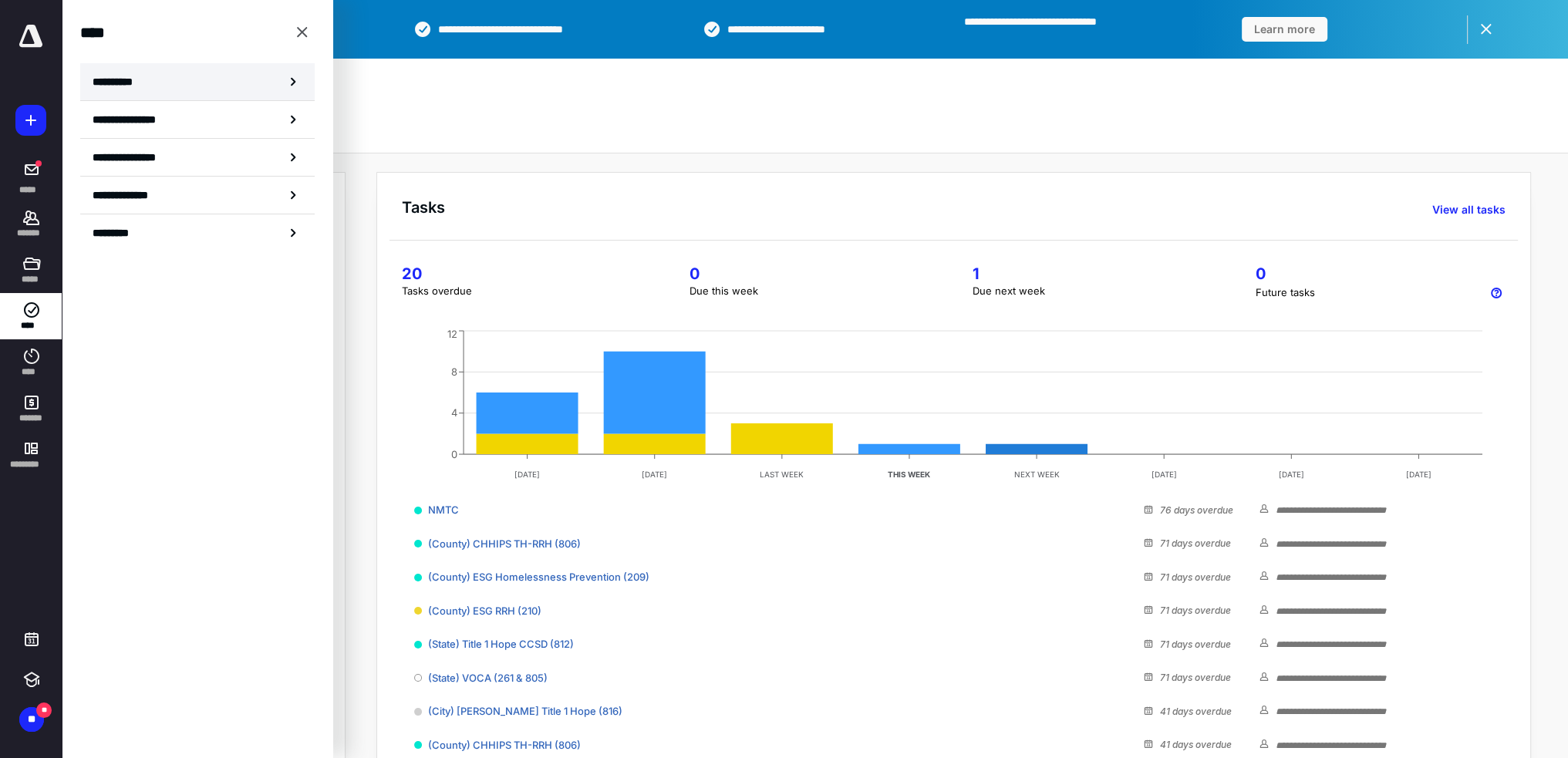 click on "**********" at bounding box center [197, 82] 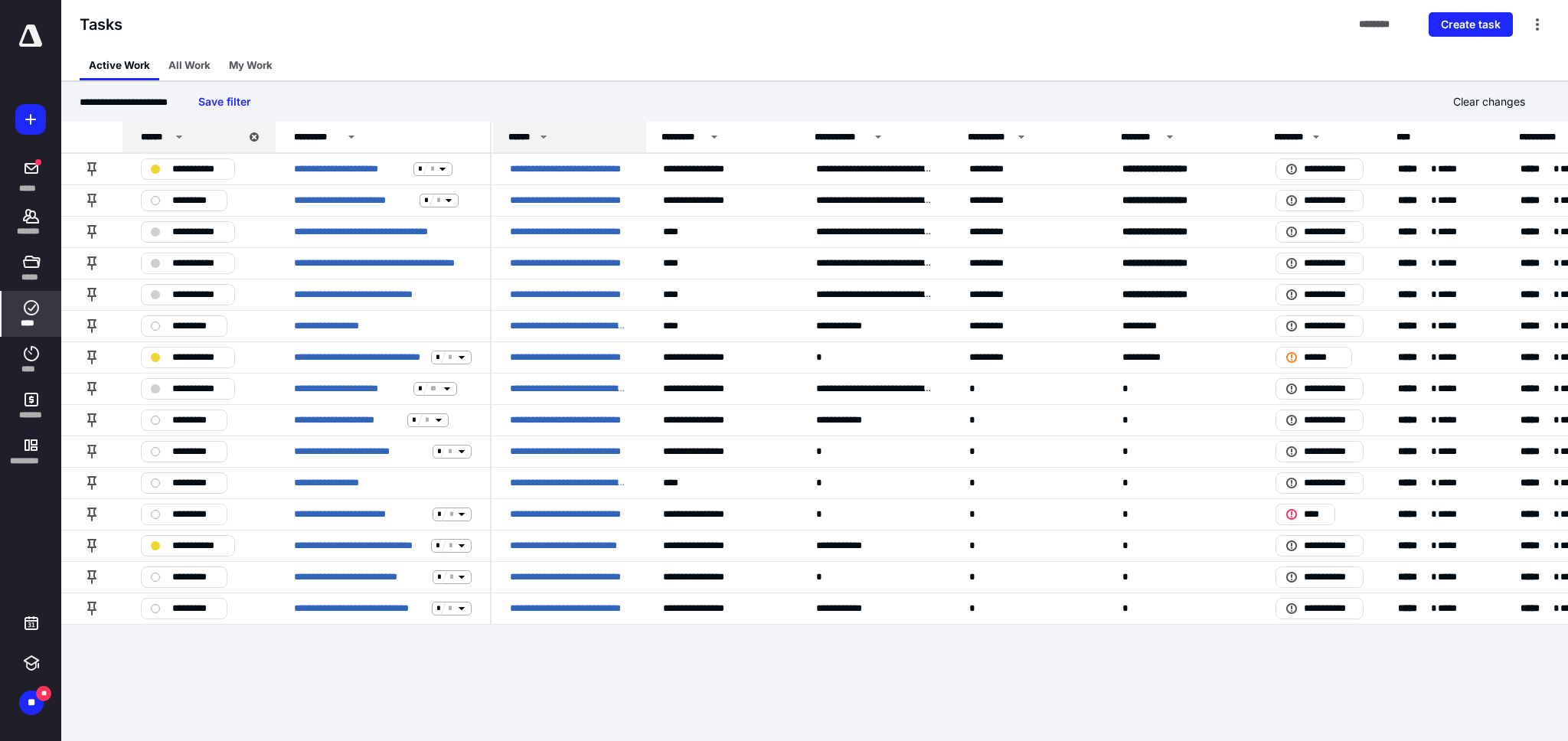 click on "******" at bounding box center [570, 137] 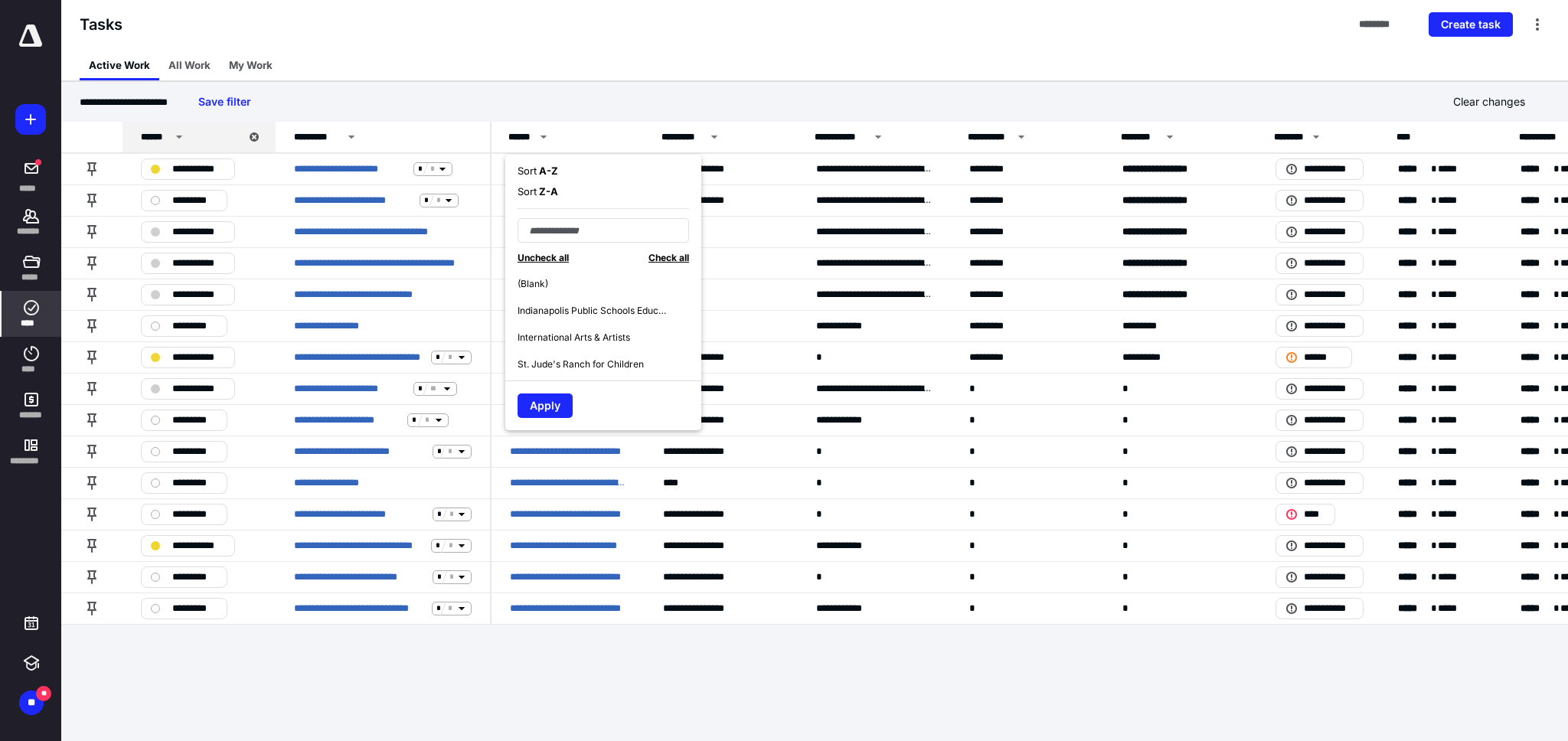 click on "Indianapolis Public Schools Education Foundation" at bounding box center (594, 311) 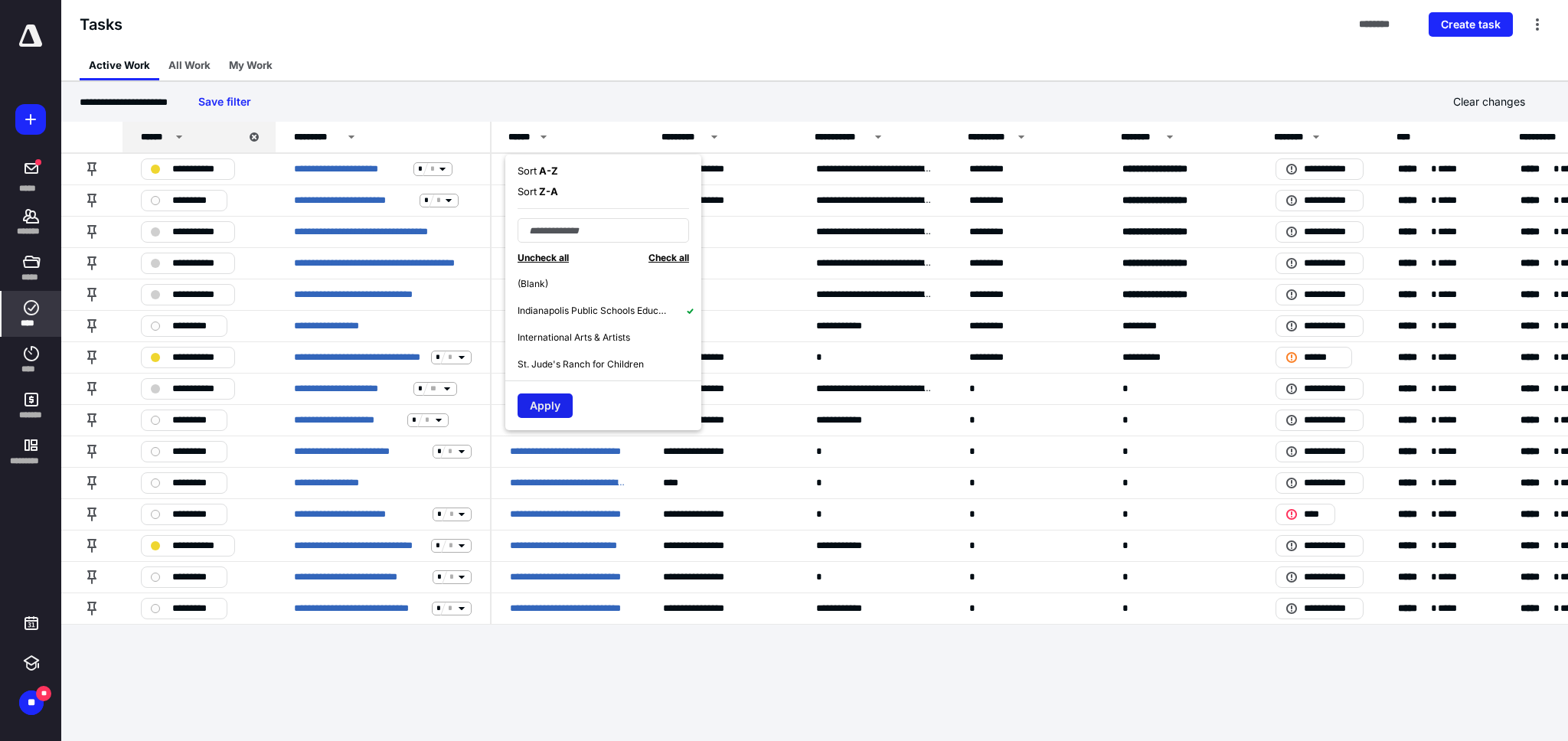 click on "Apply" at bounding box center [545, 406] 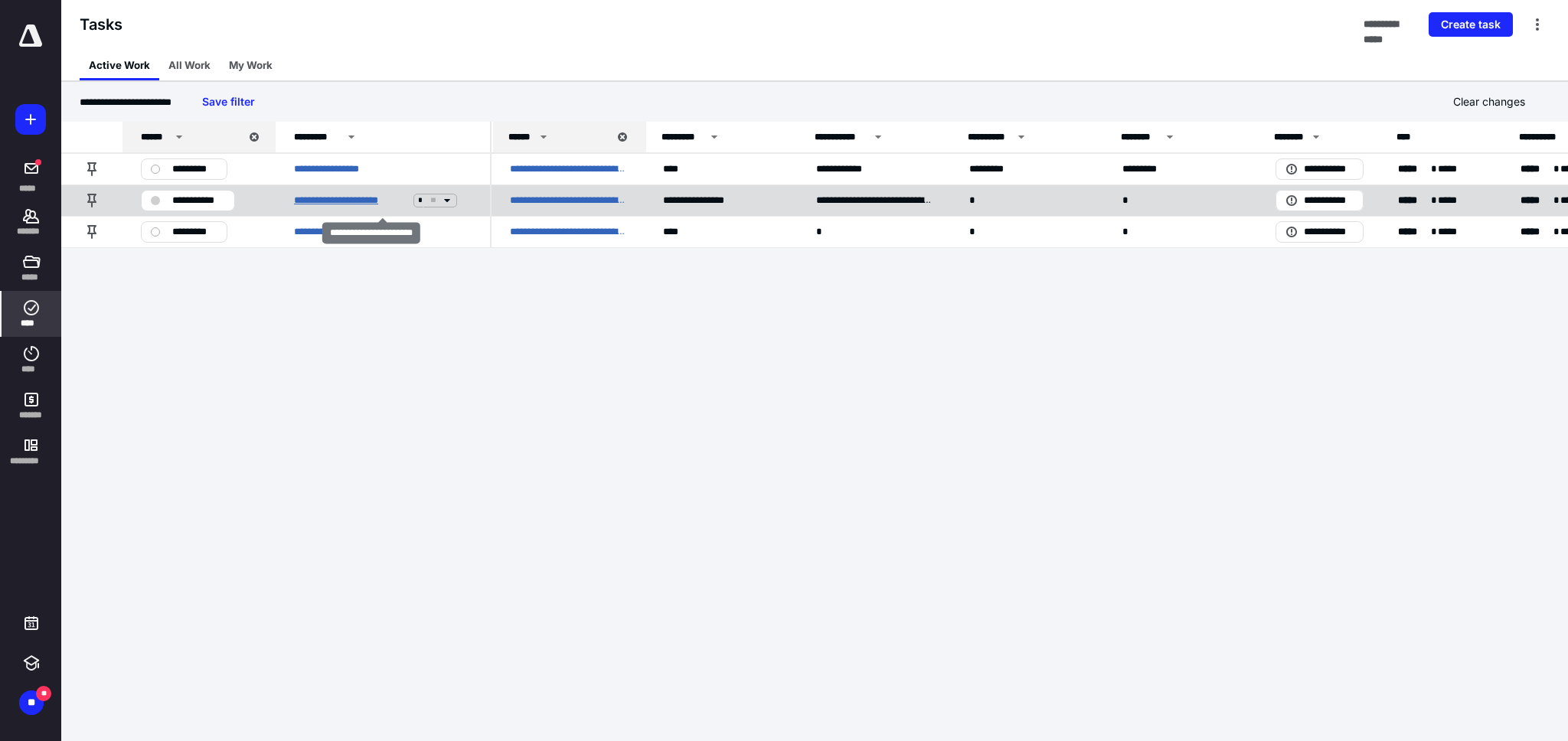 click on "**********" at bounding box center [351, 201] 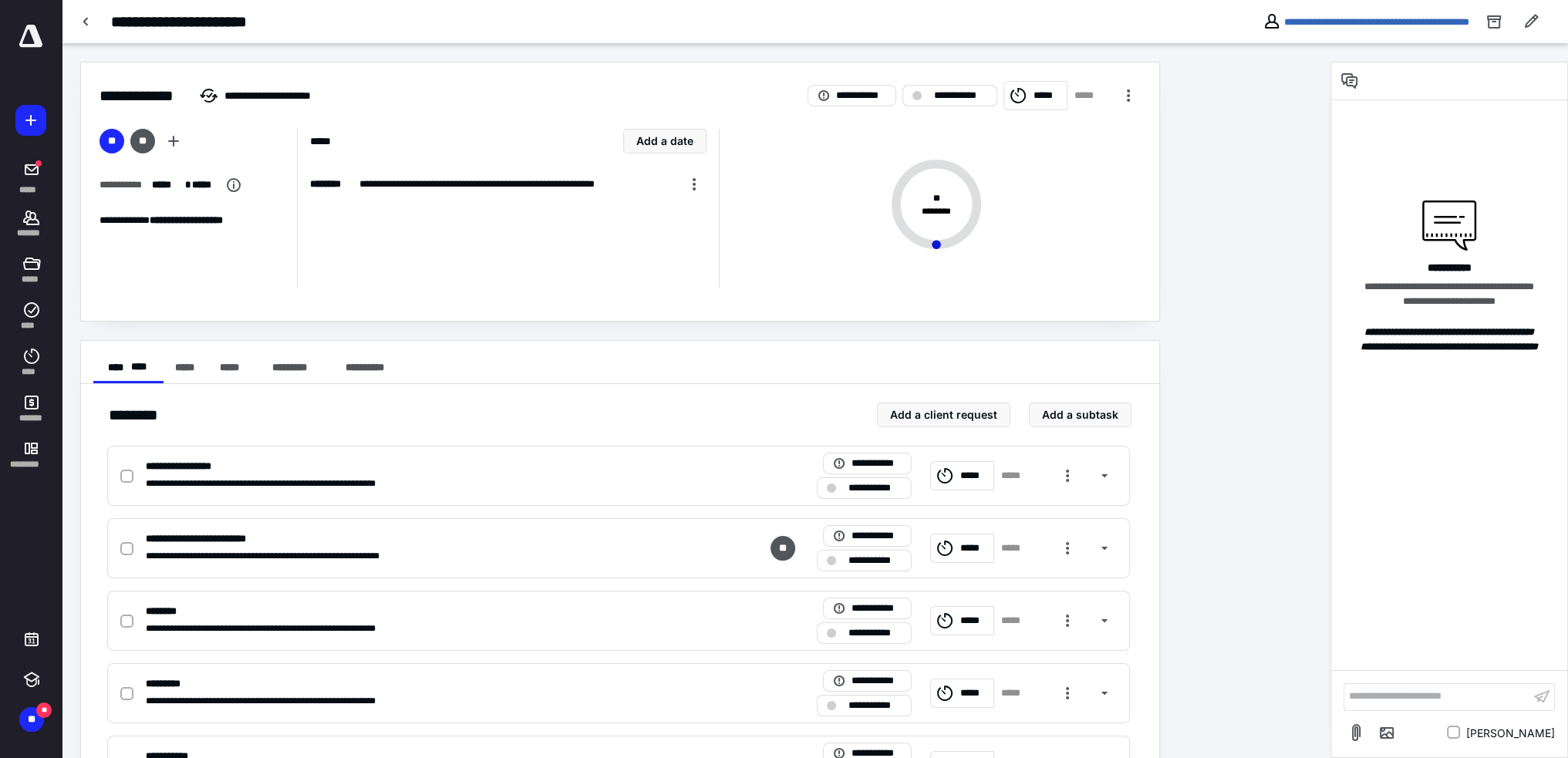 click on "**********" at bounding box center (960, 96) 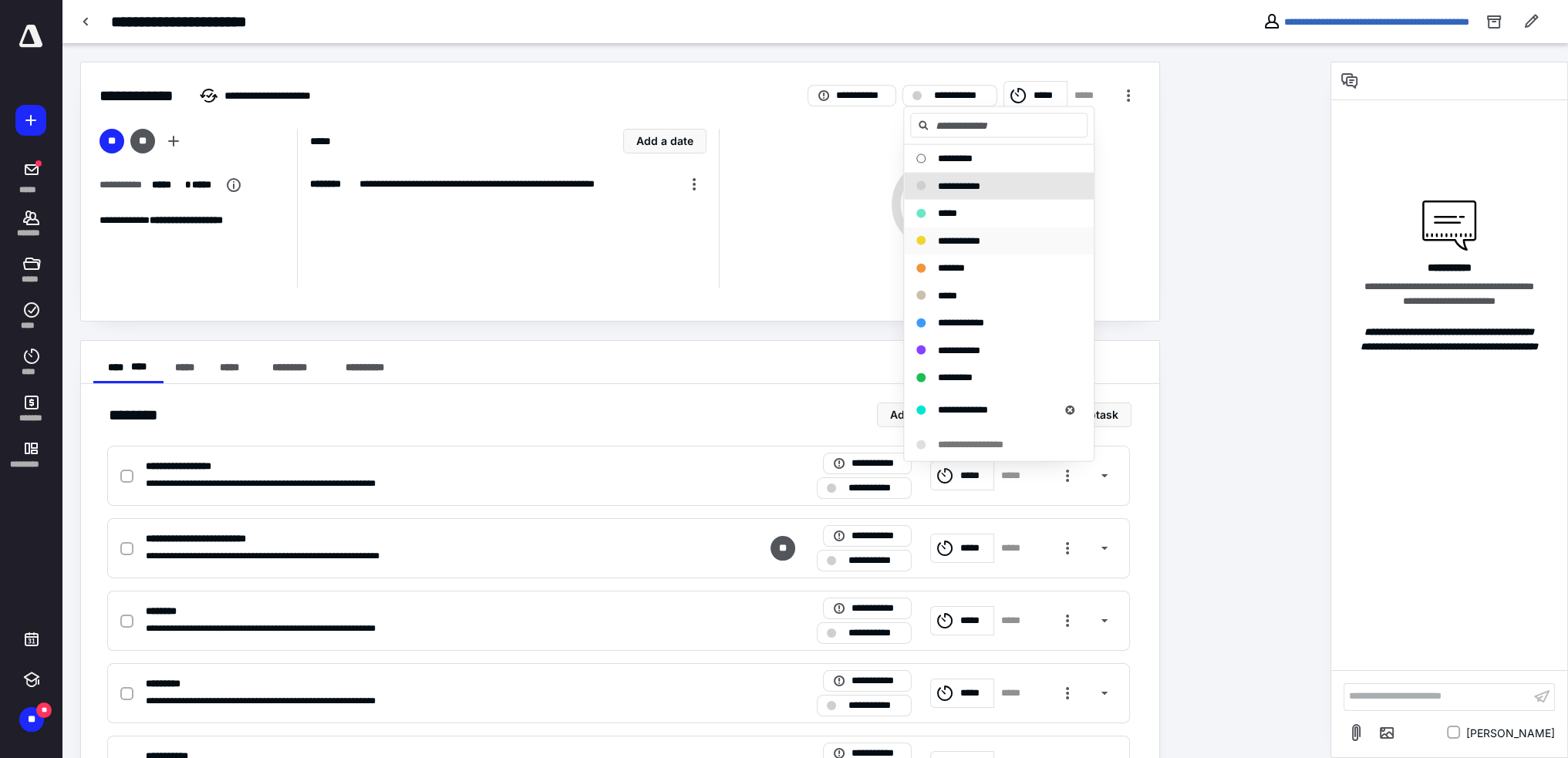 click on "**********" at bounding box center [999, 241] 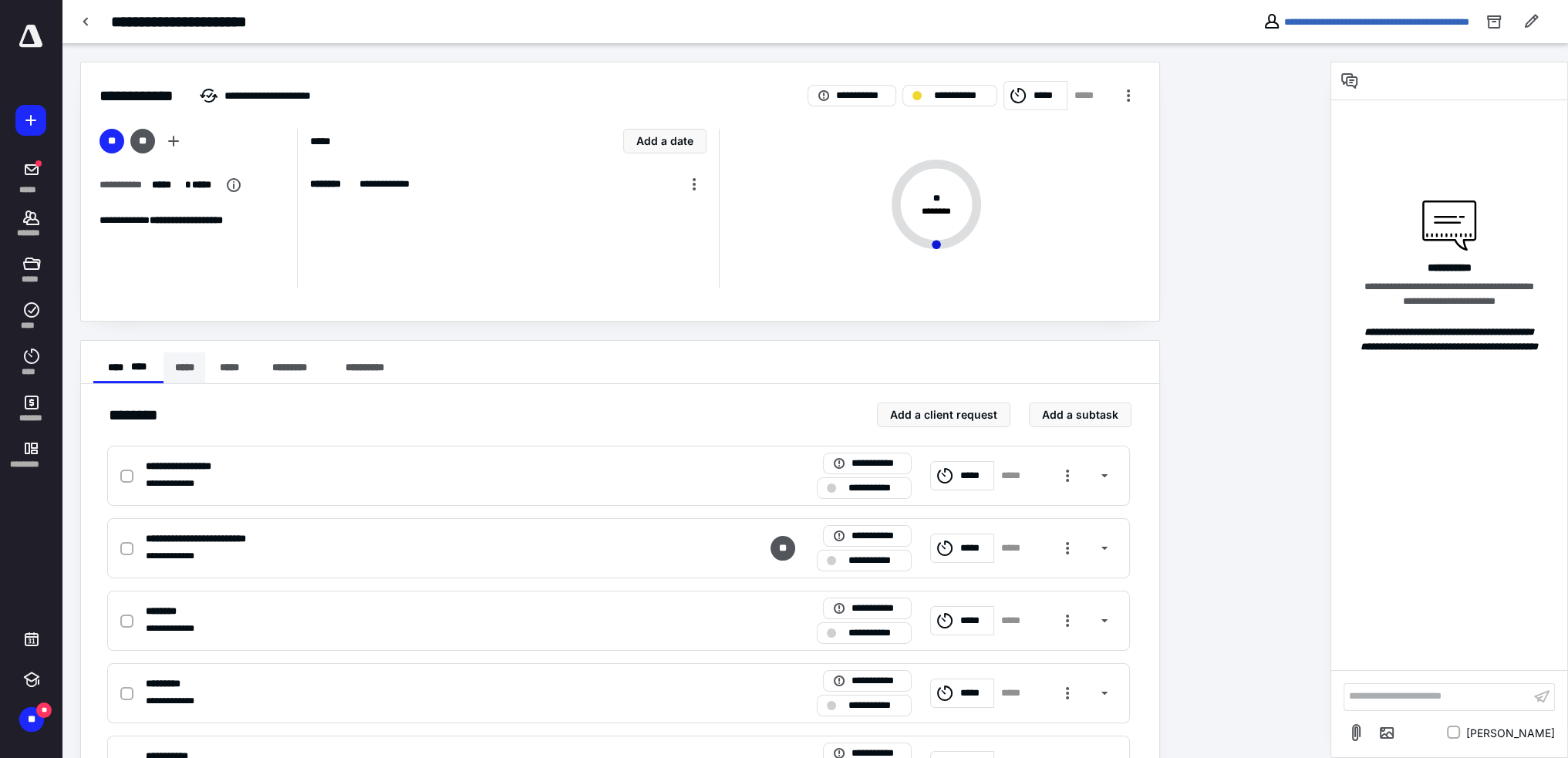 click on "*****" at bounding box center (184, 368) 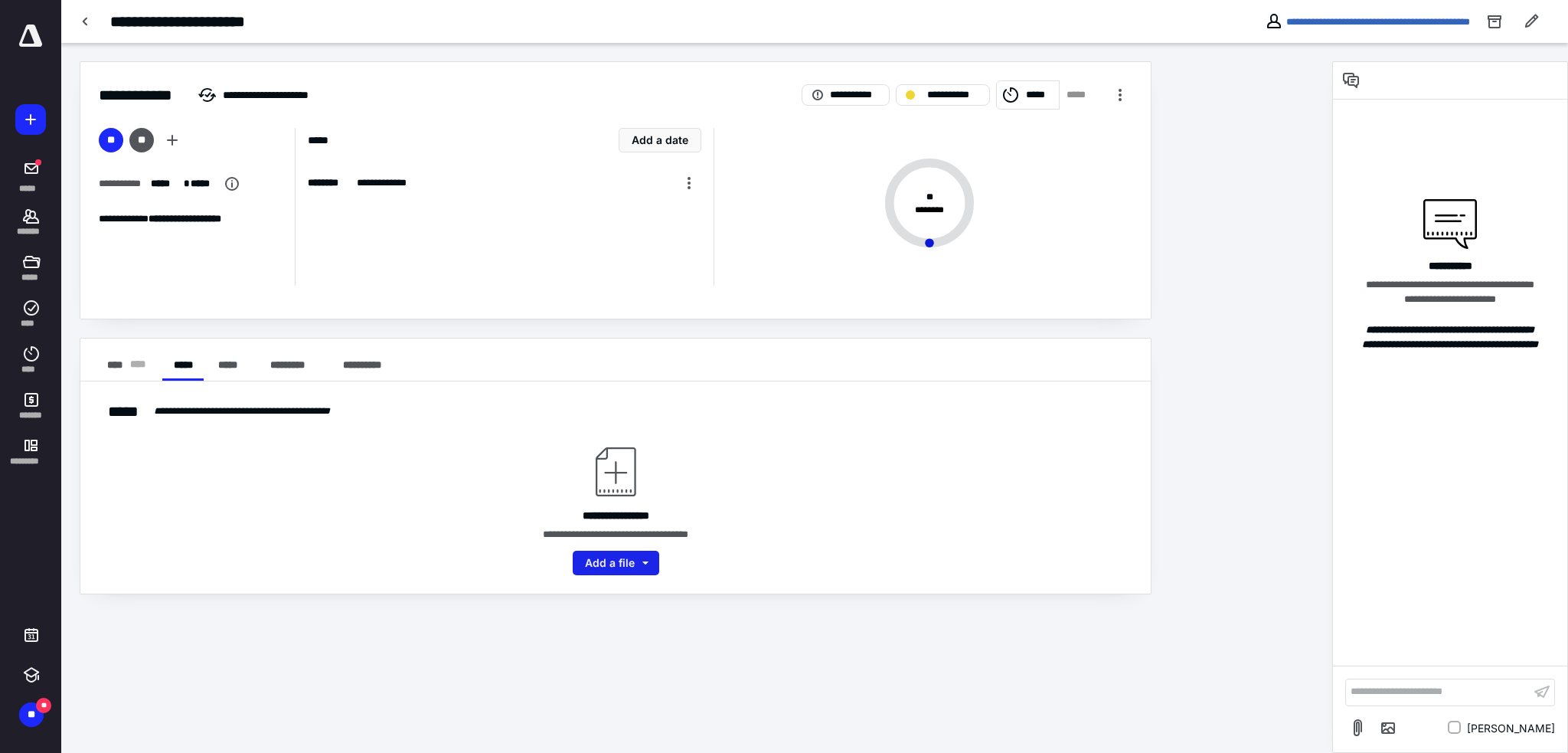 click on "Add a file" at bounding box center (616, 563) 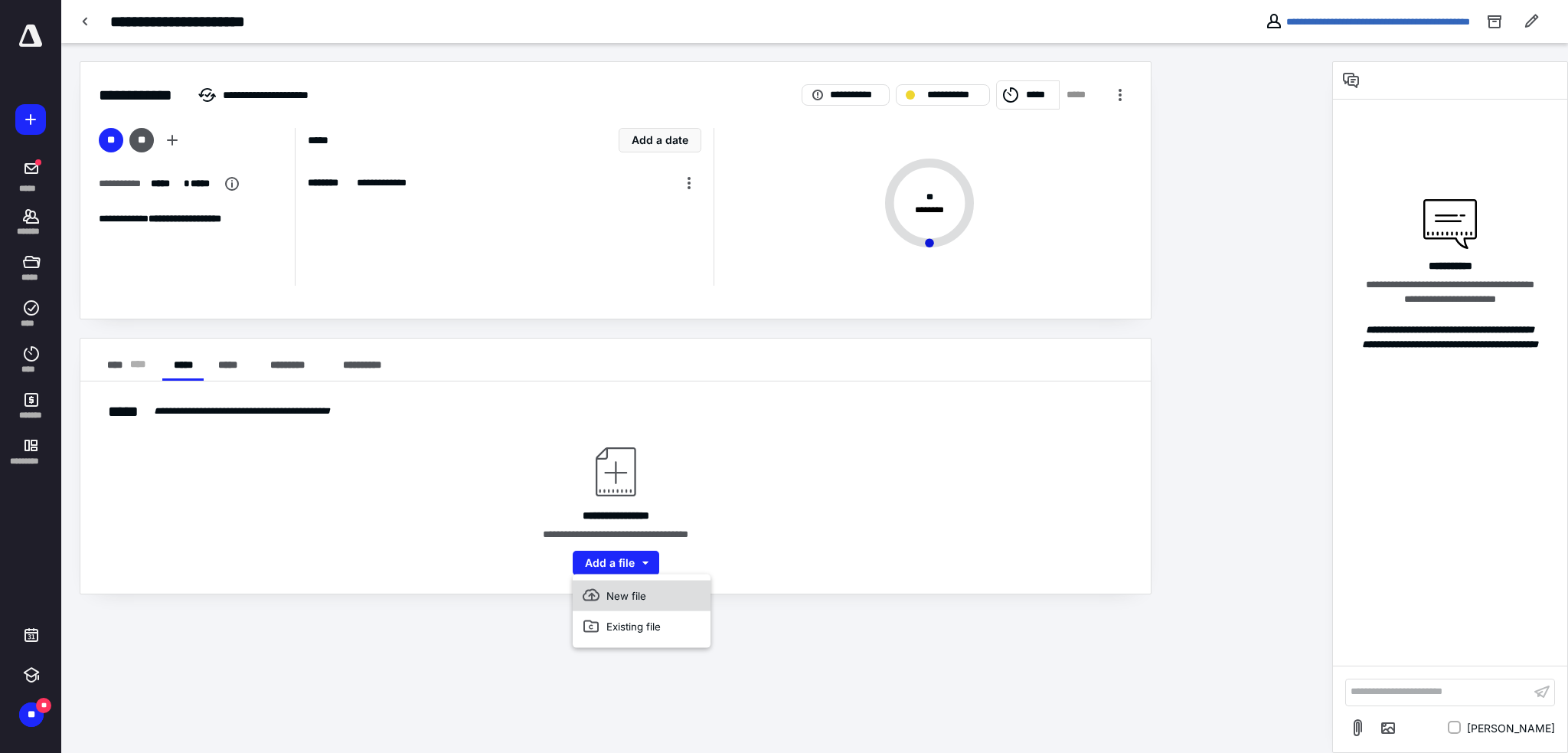 click on "New file" at bounding box center [642, 596] 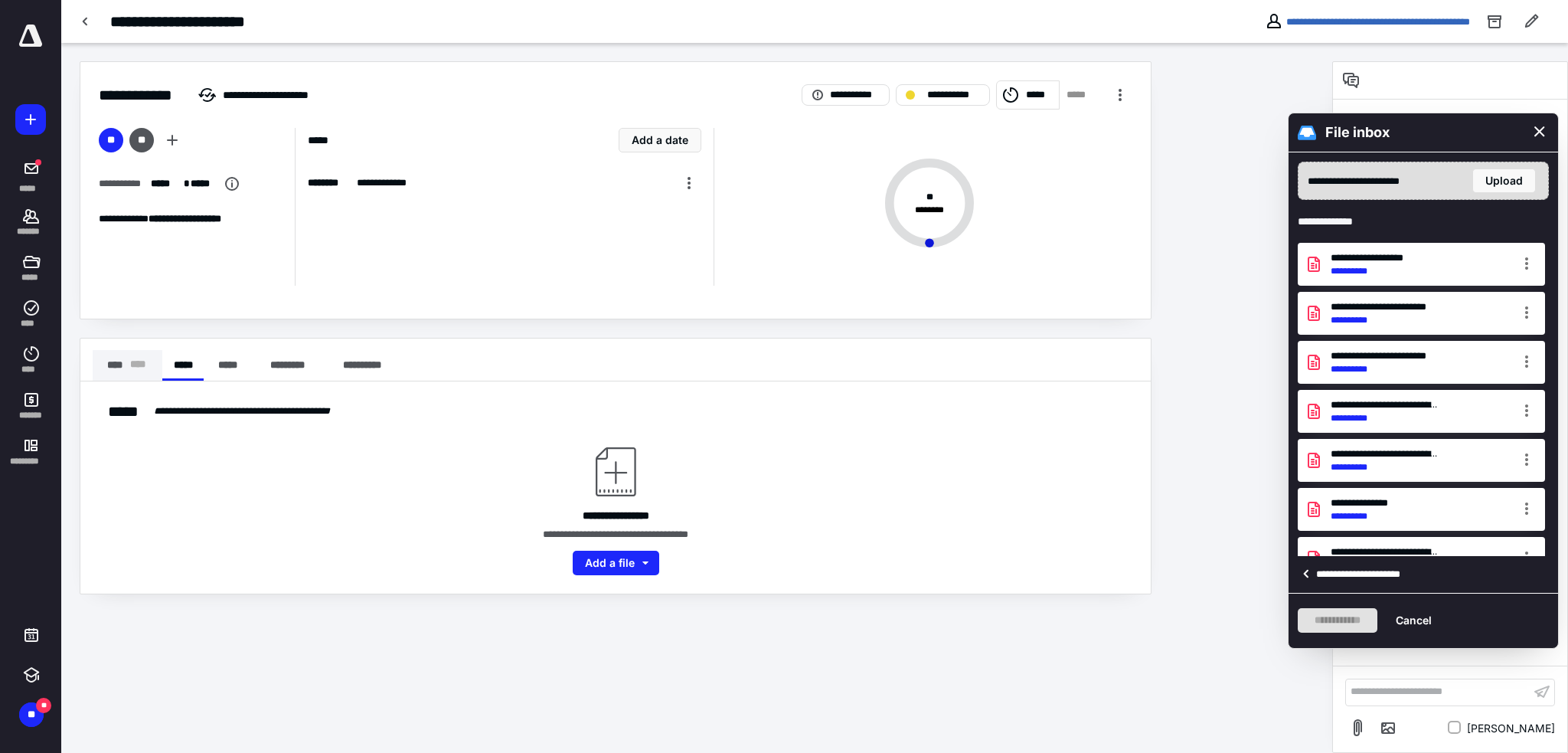 click on "**** * ** *" at bounding box center [127, 365] 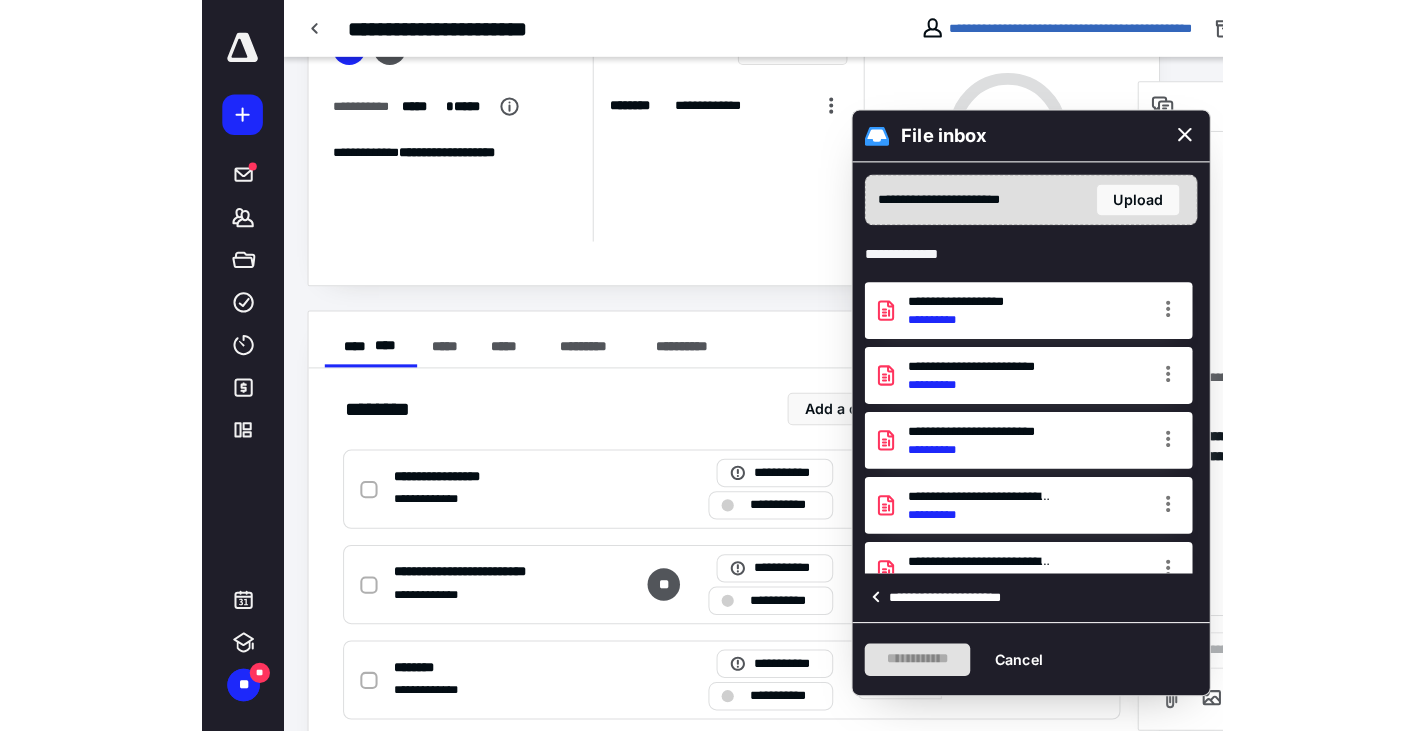 scroll, scrollTop: 135, scrollLeft: 0, axis: vertical 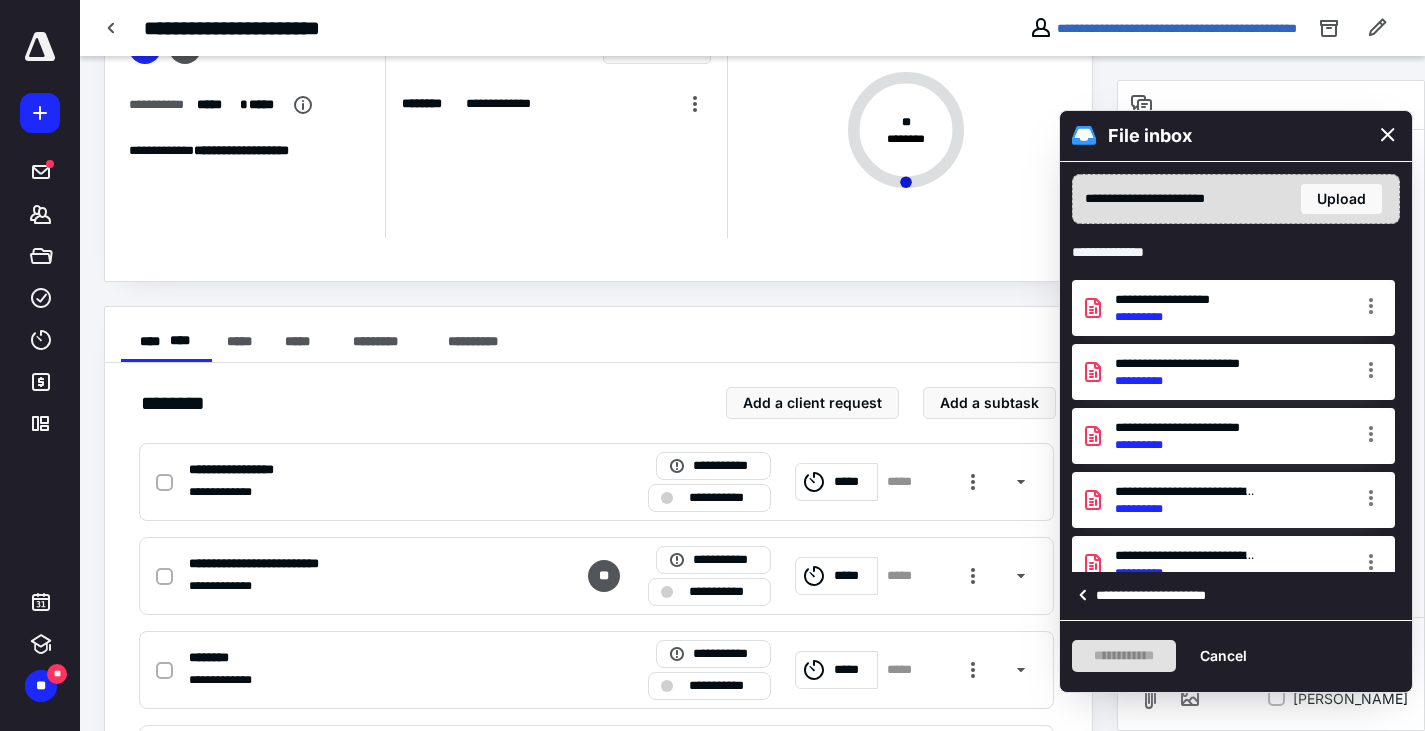 click at bounding box center (1388, 136) 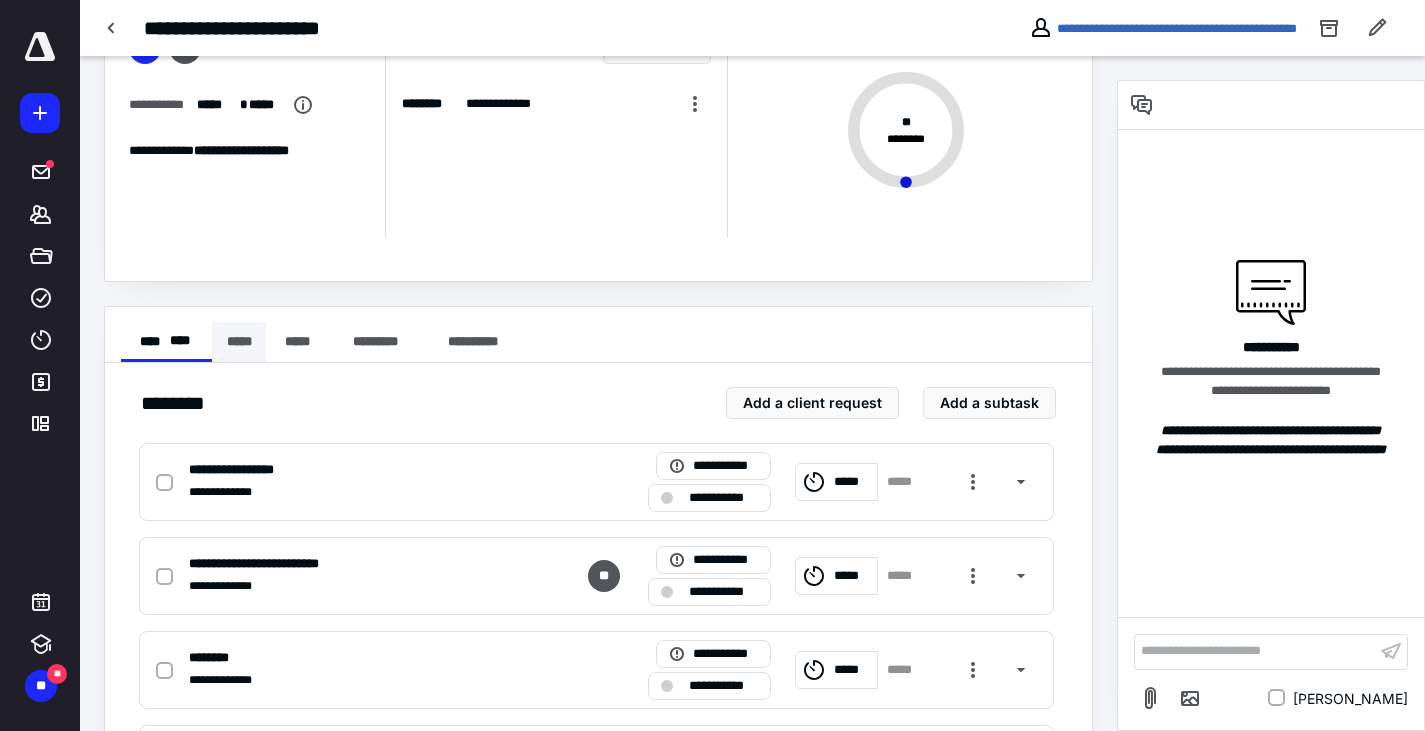 click on "*****" at bounding box center [239, 342] 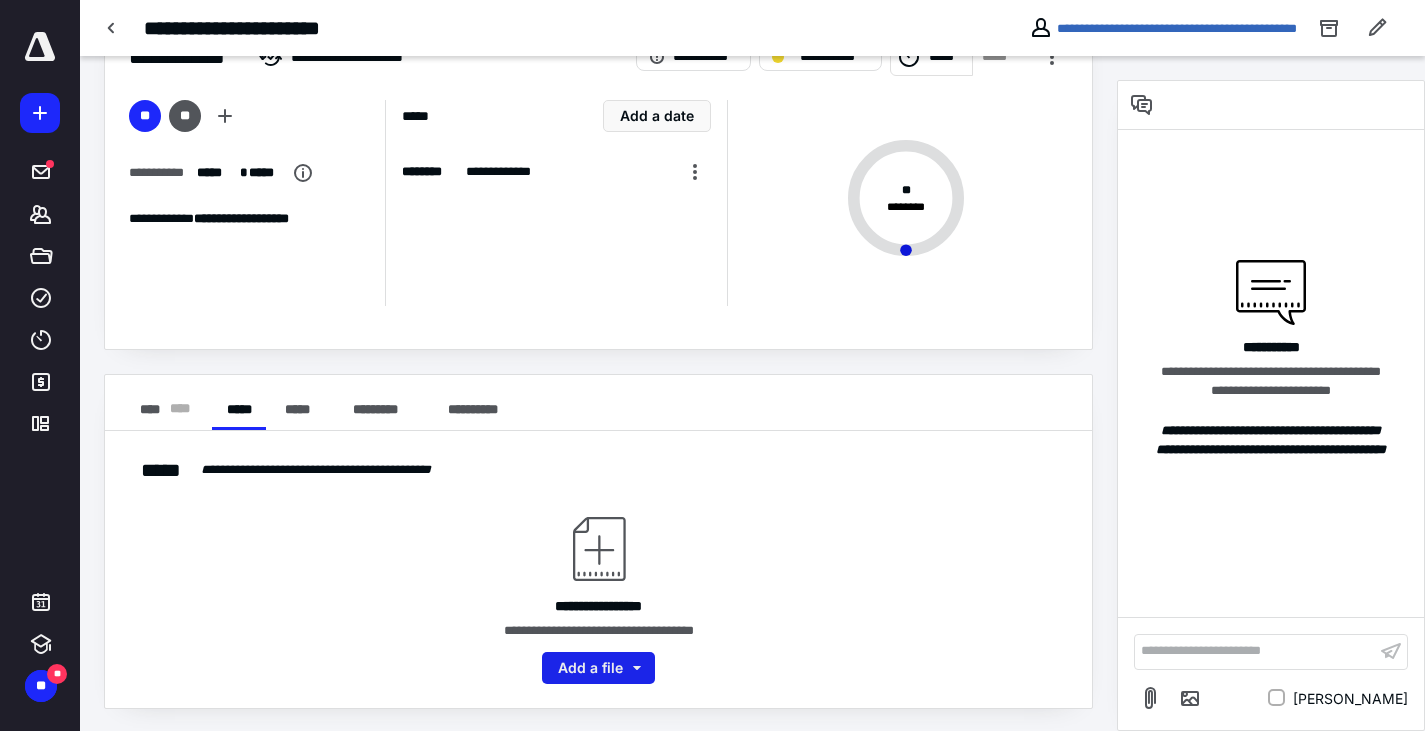 click on "Add a file" at bounding box center [598, 668] 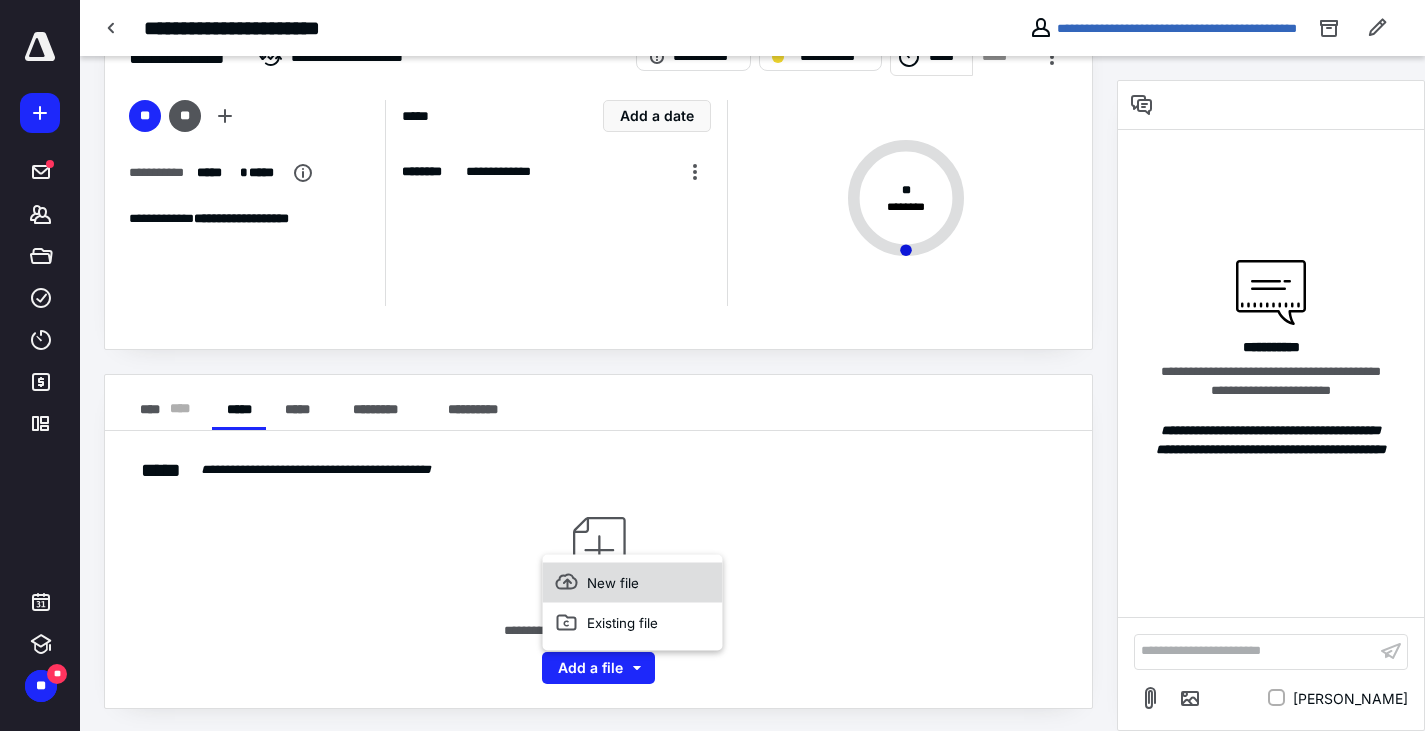 click on "New file" at bounding box center (633, 582) 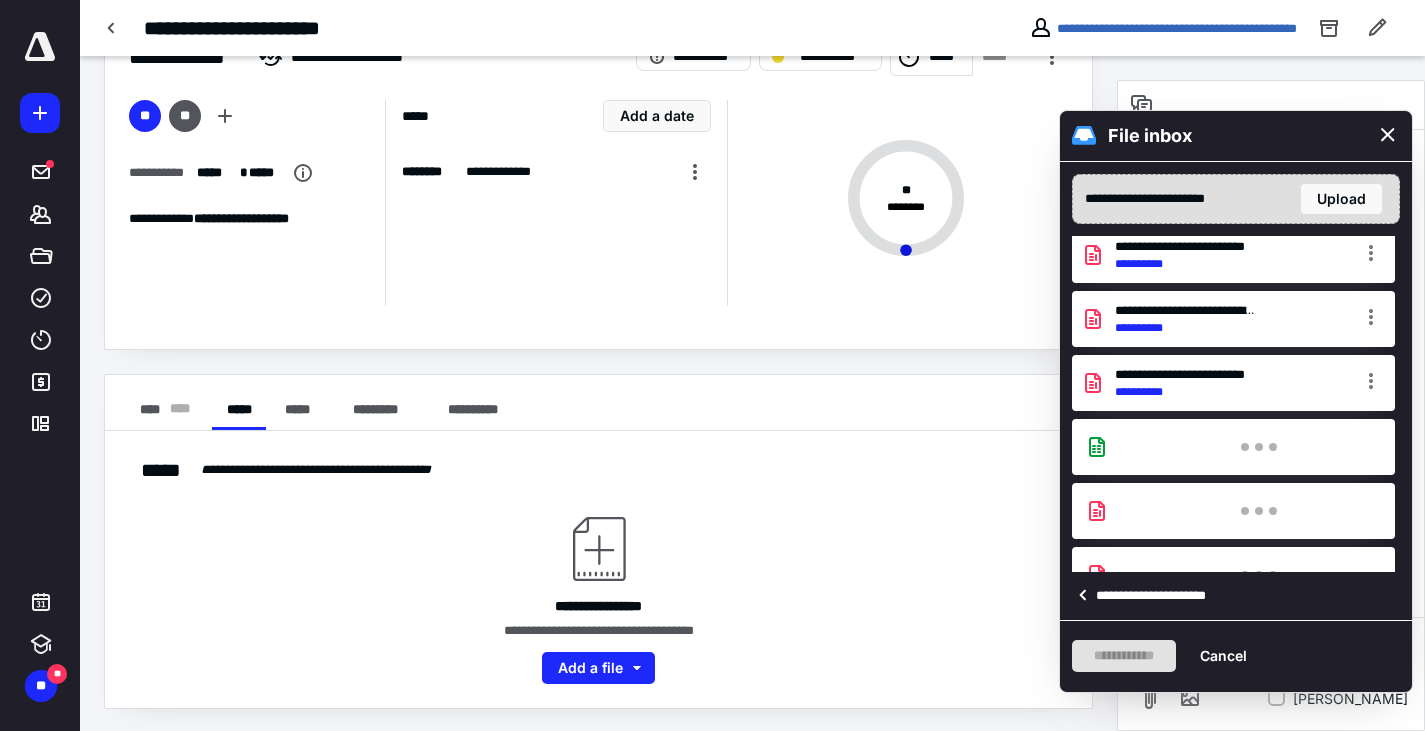 scroll, scrollTop: 539, scrollLeft: 0, axis: vertical 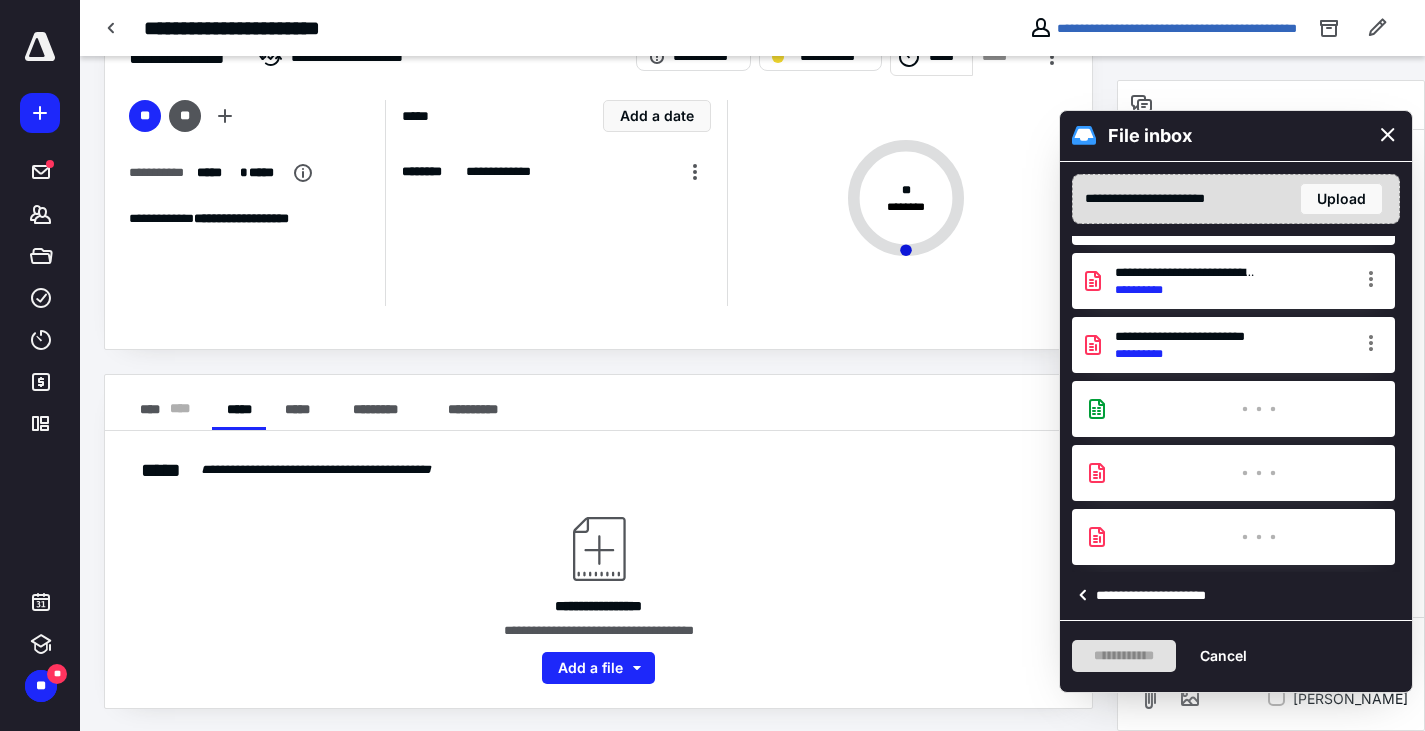click on "**********" at bounding box center [1236, 656] 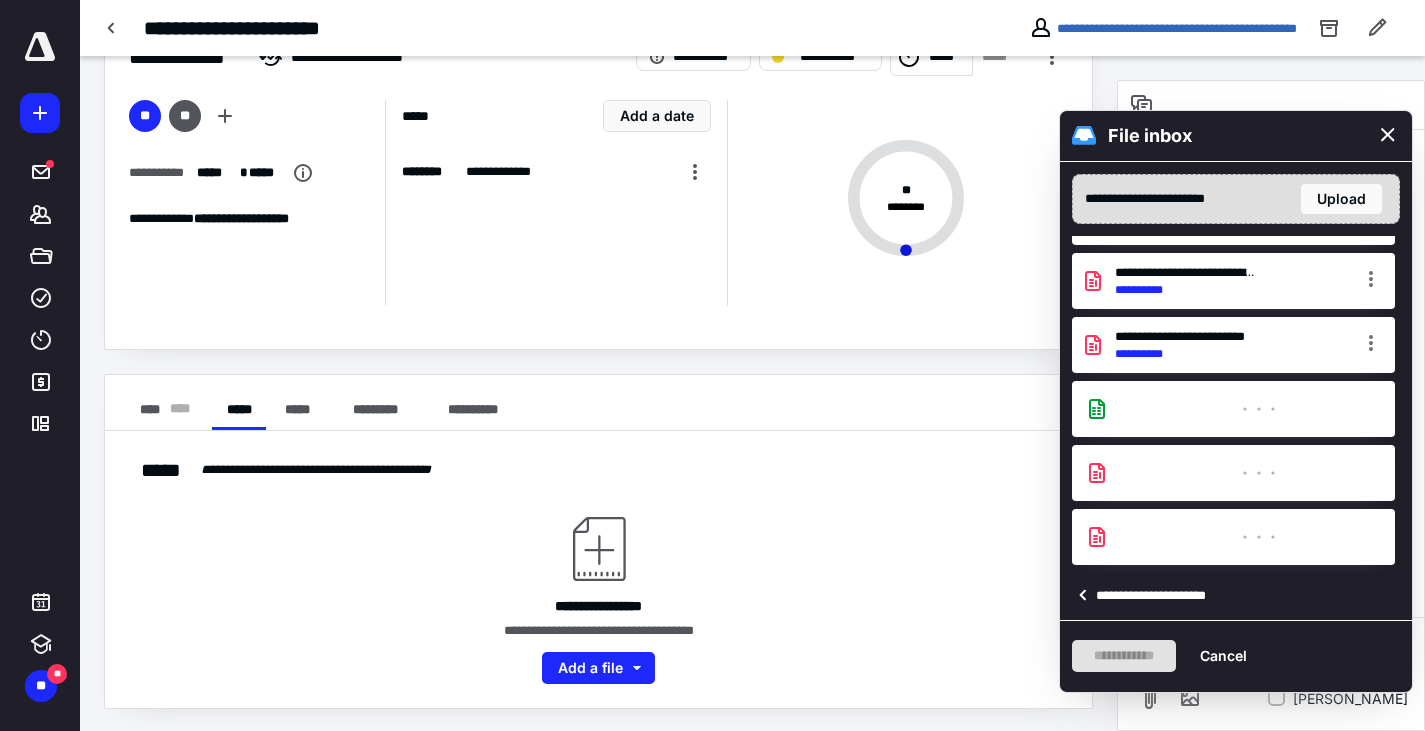 click on "Cancel" at bounding box center [1223, 656] 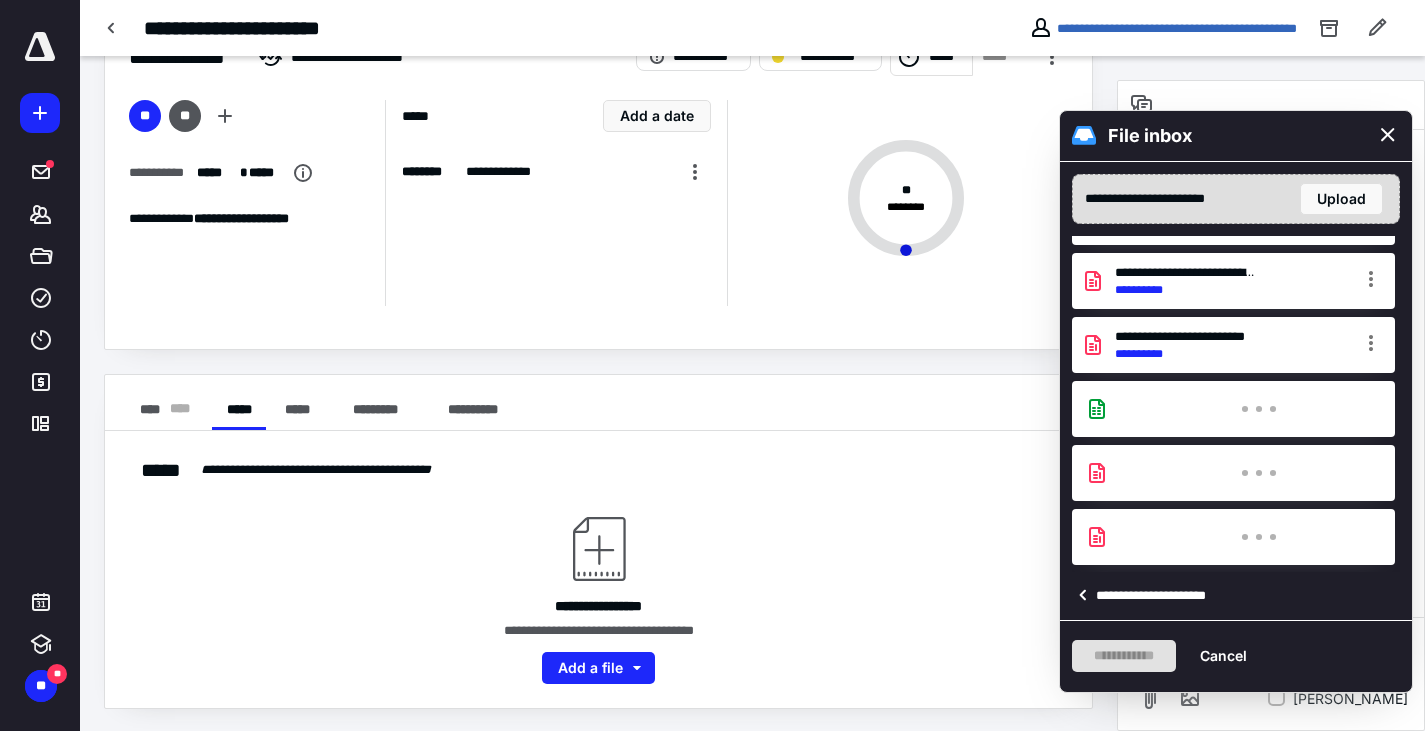 click at bounding box center (1388, 136) 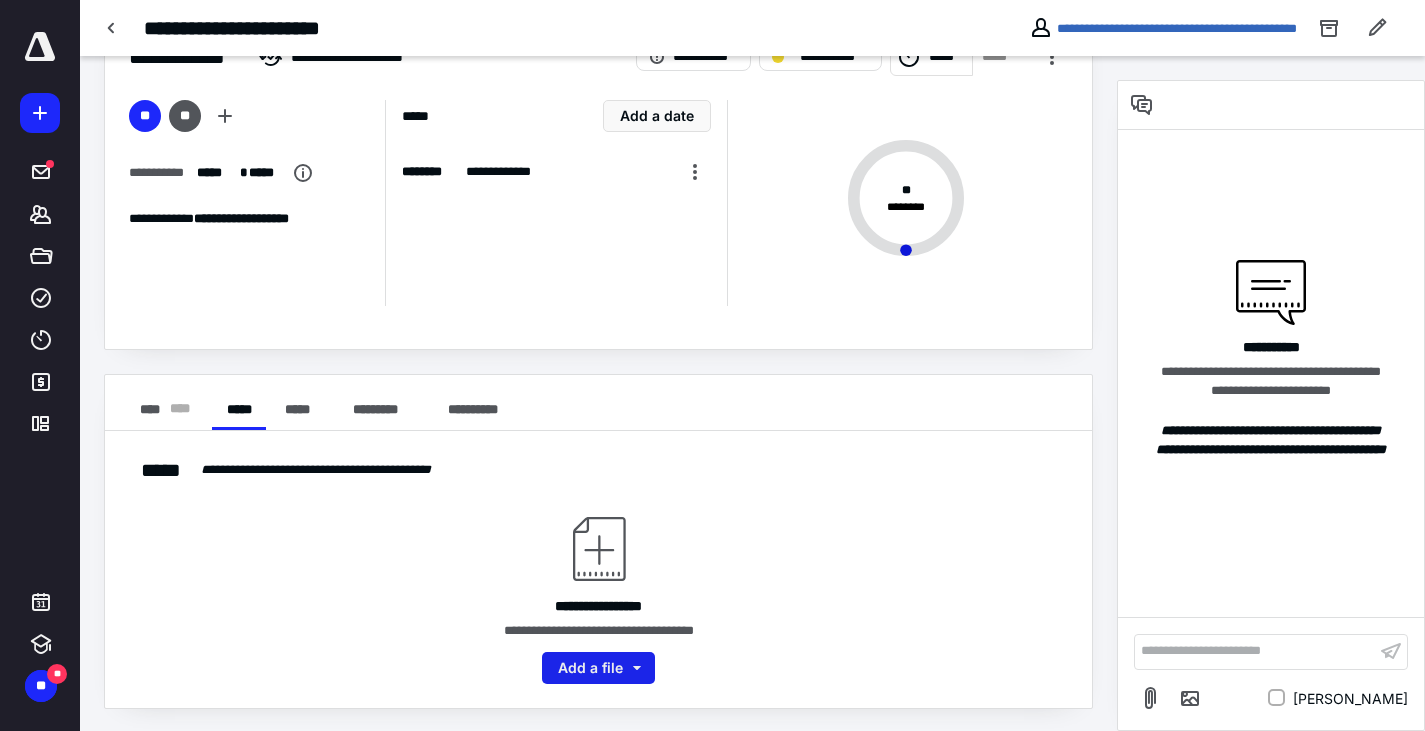 click on "Add a file" at bounding box center [598, 668] 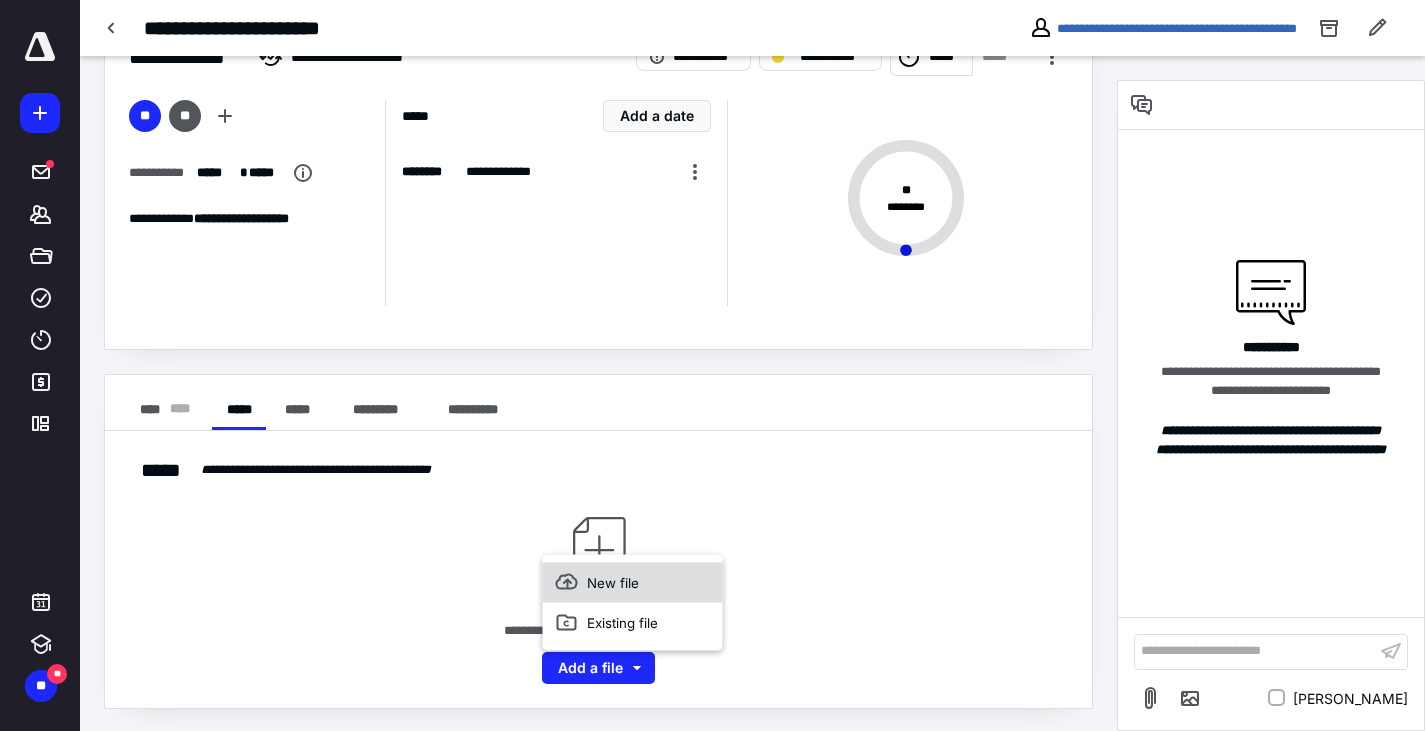 click on "New file" at bounding box center [633, 582] 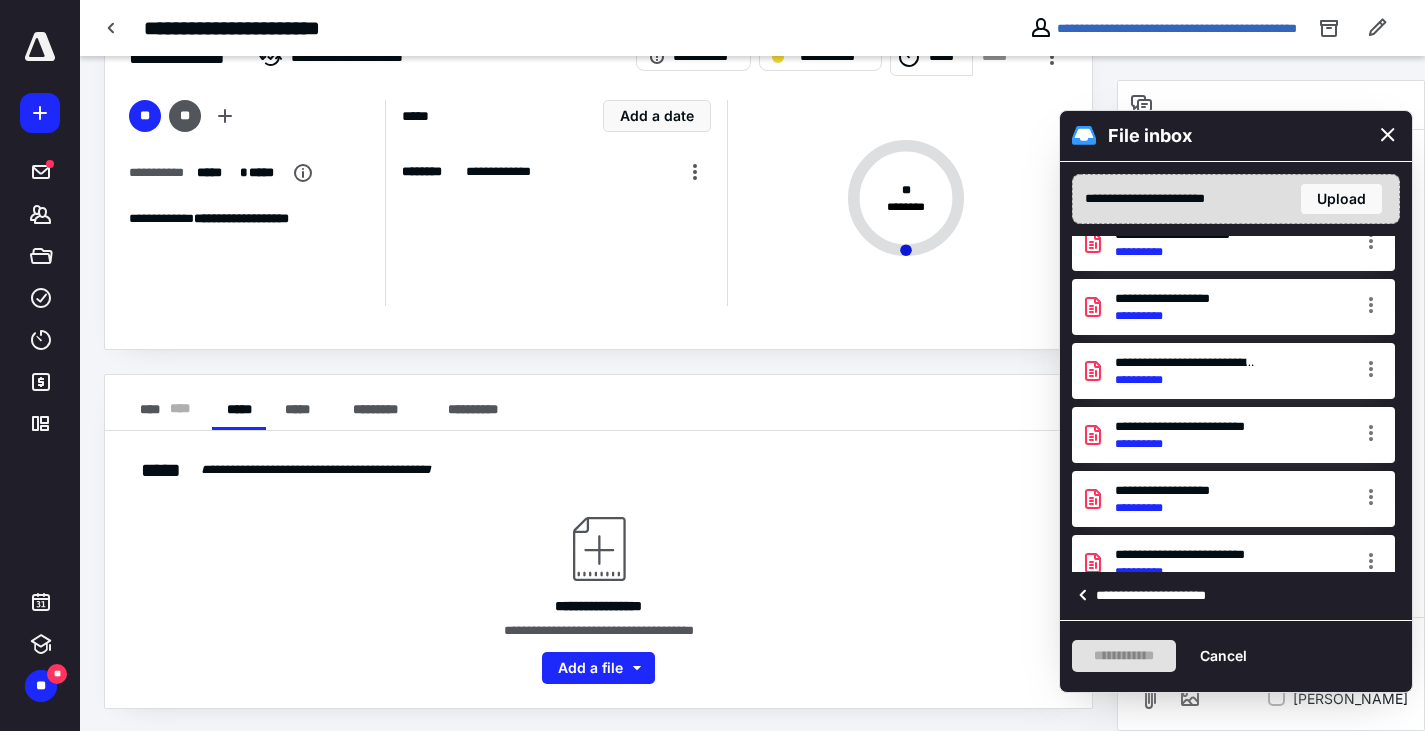 scroll, scrollTop: 539, scrollLeft: 0, axis: vertical 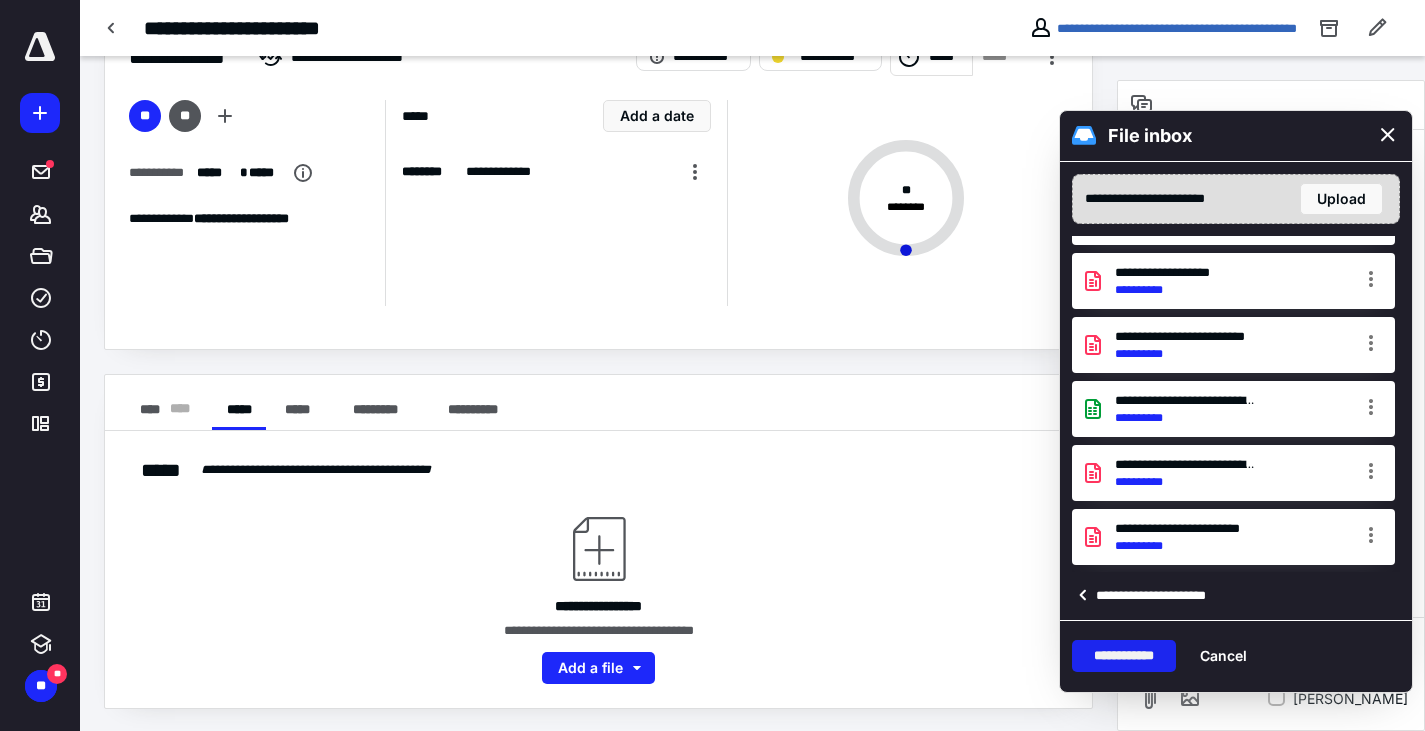 click on "**********" at bounding box center [1124, 656] 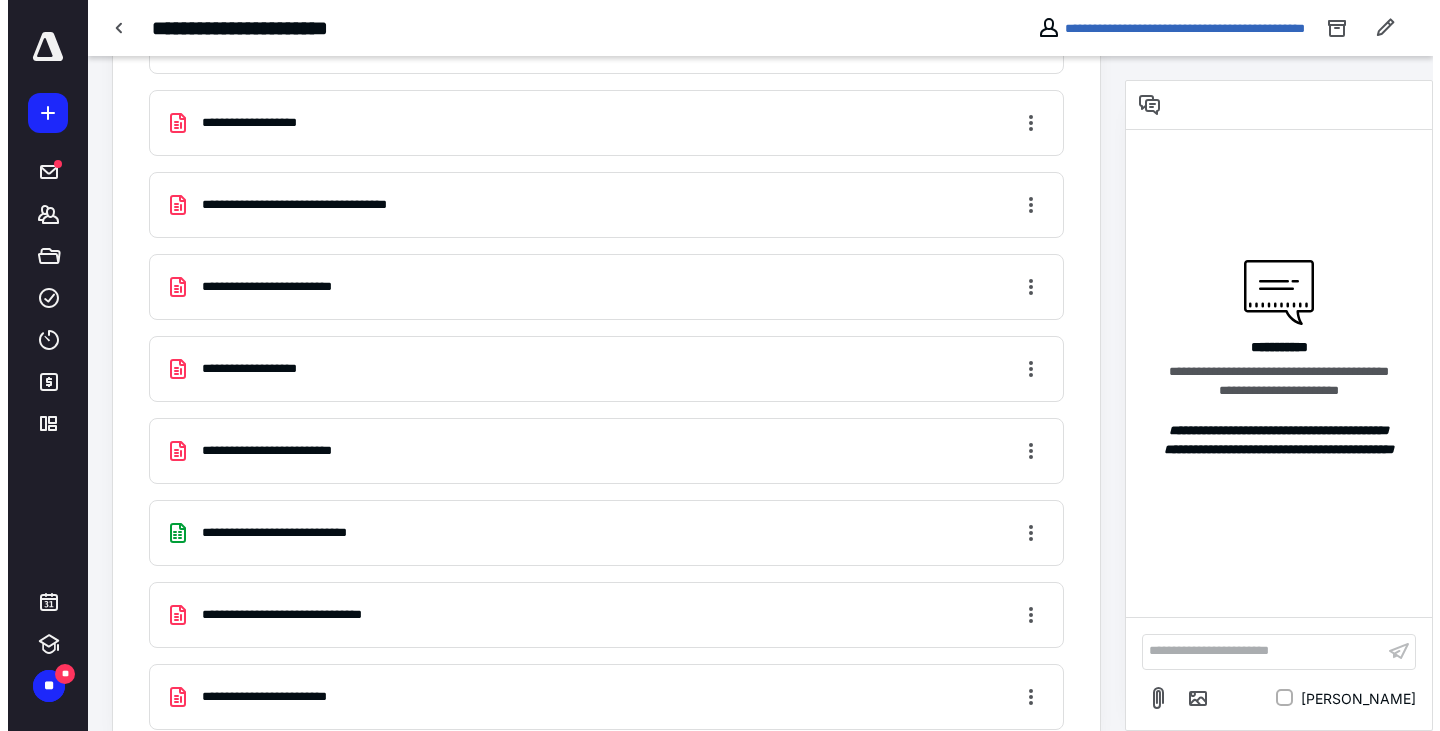 scroll, scrollTop: 946, scrollLeft: 0, axis: vertical 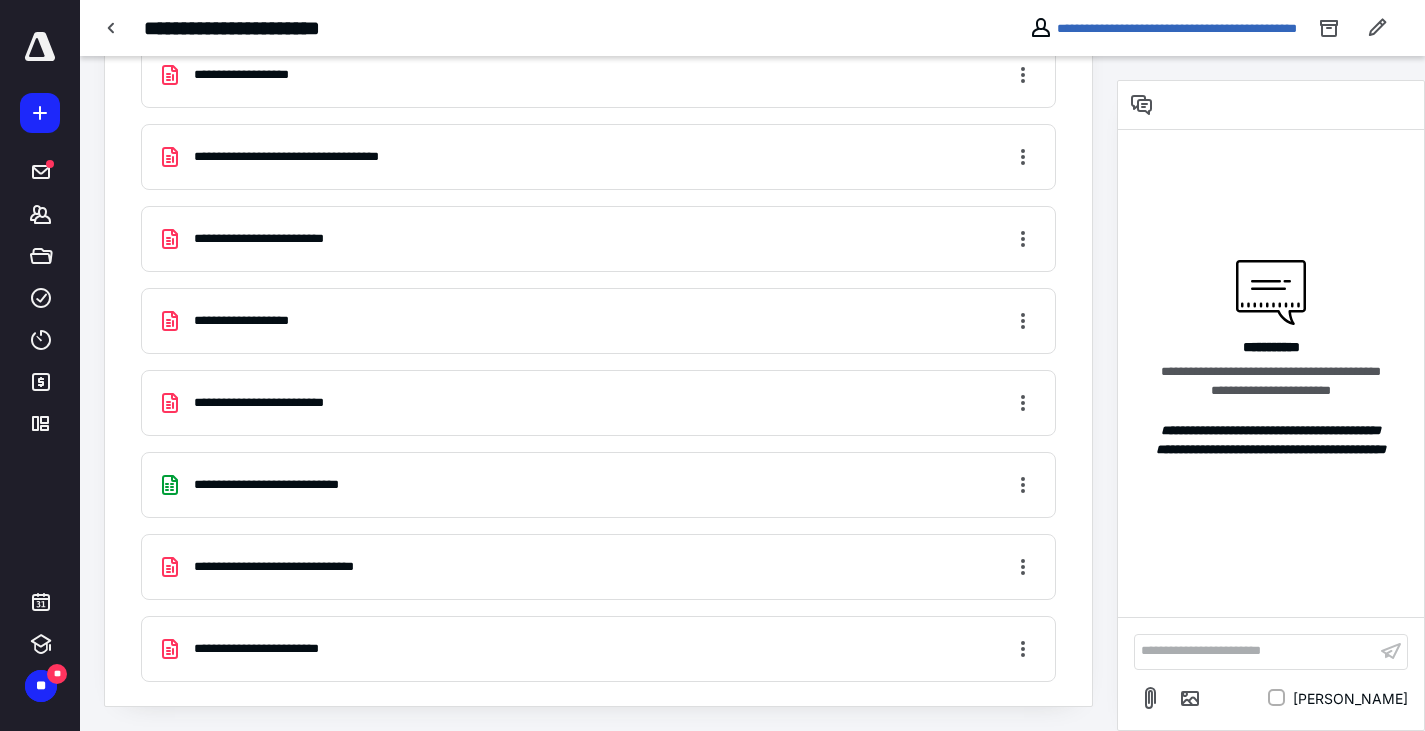 click on "**********" at bounding box center (598, 403) 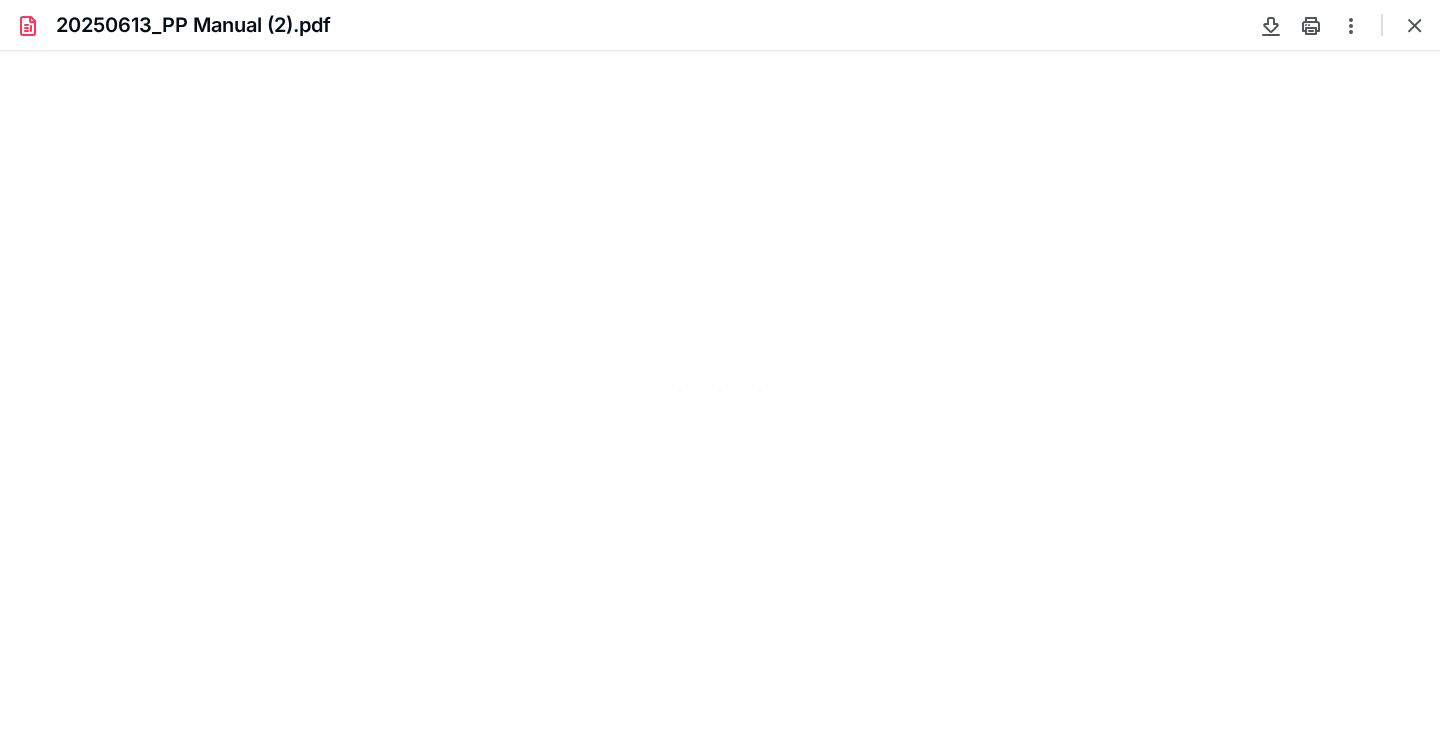 scroll, scrollTop: 0, scrollLeft: 0, axis: both 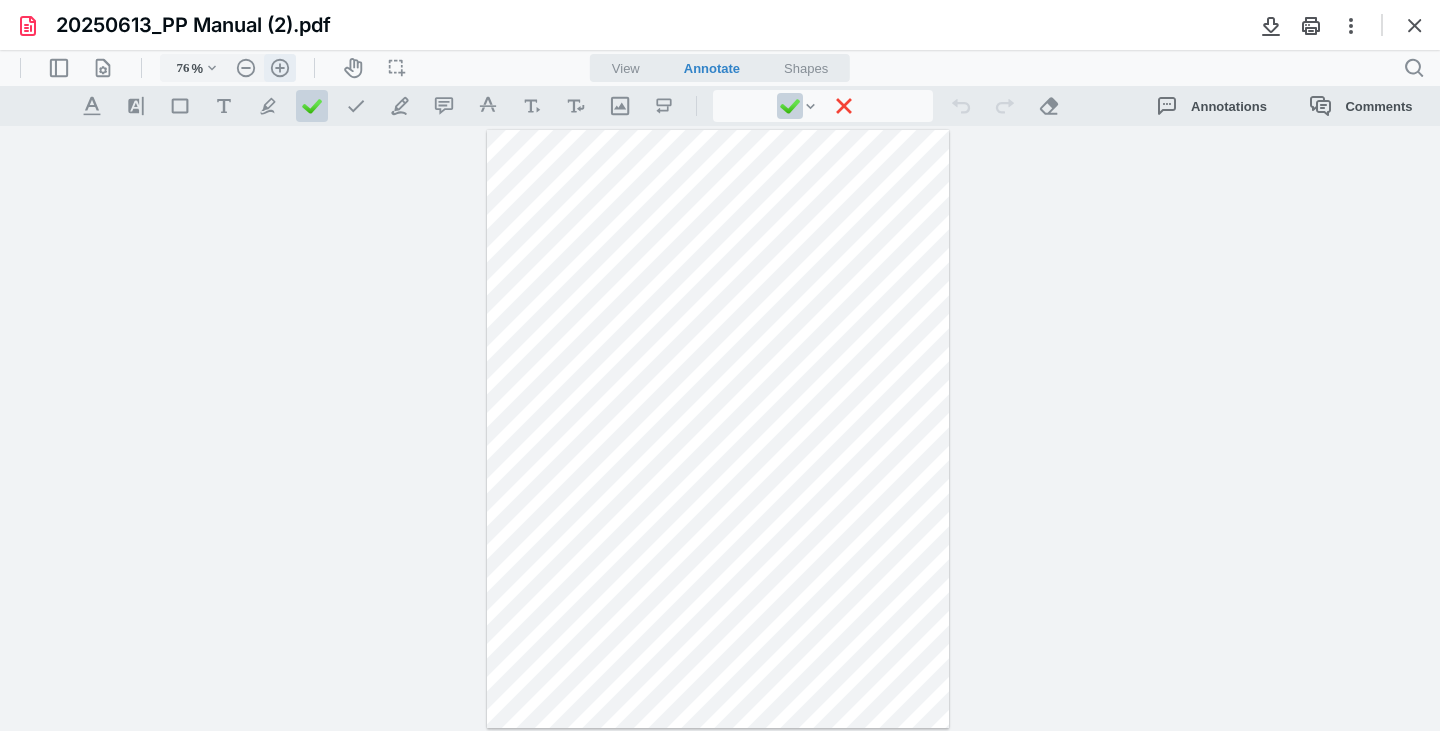 click on ".cls-1{fill:#abb0c4;} icon - header - zoom - in - line" at bounding box center (280, 68) 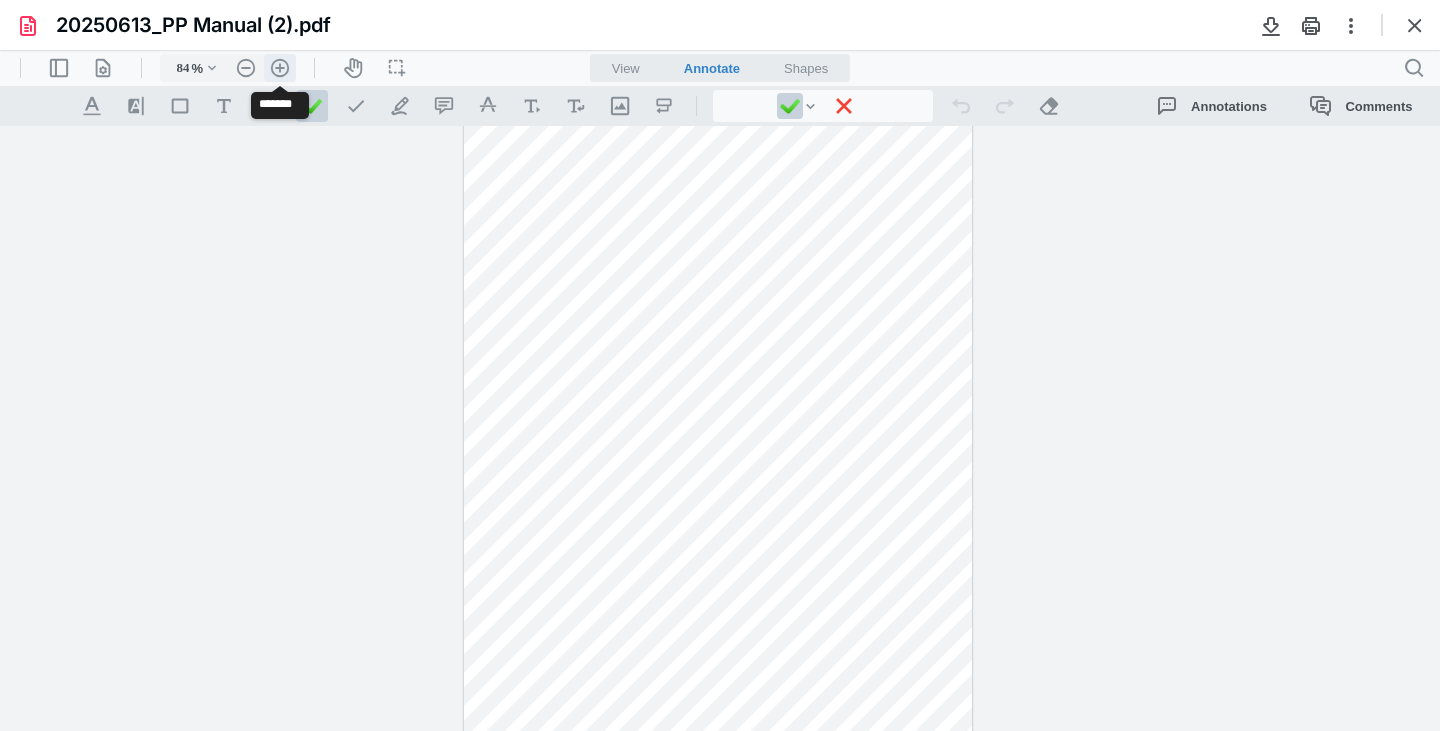click on ".cls-1{fill:#abb0c4;} icon - header - zoom - in - line" at bounding box center (280, 68) 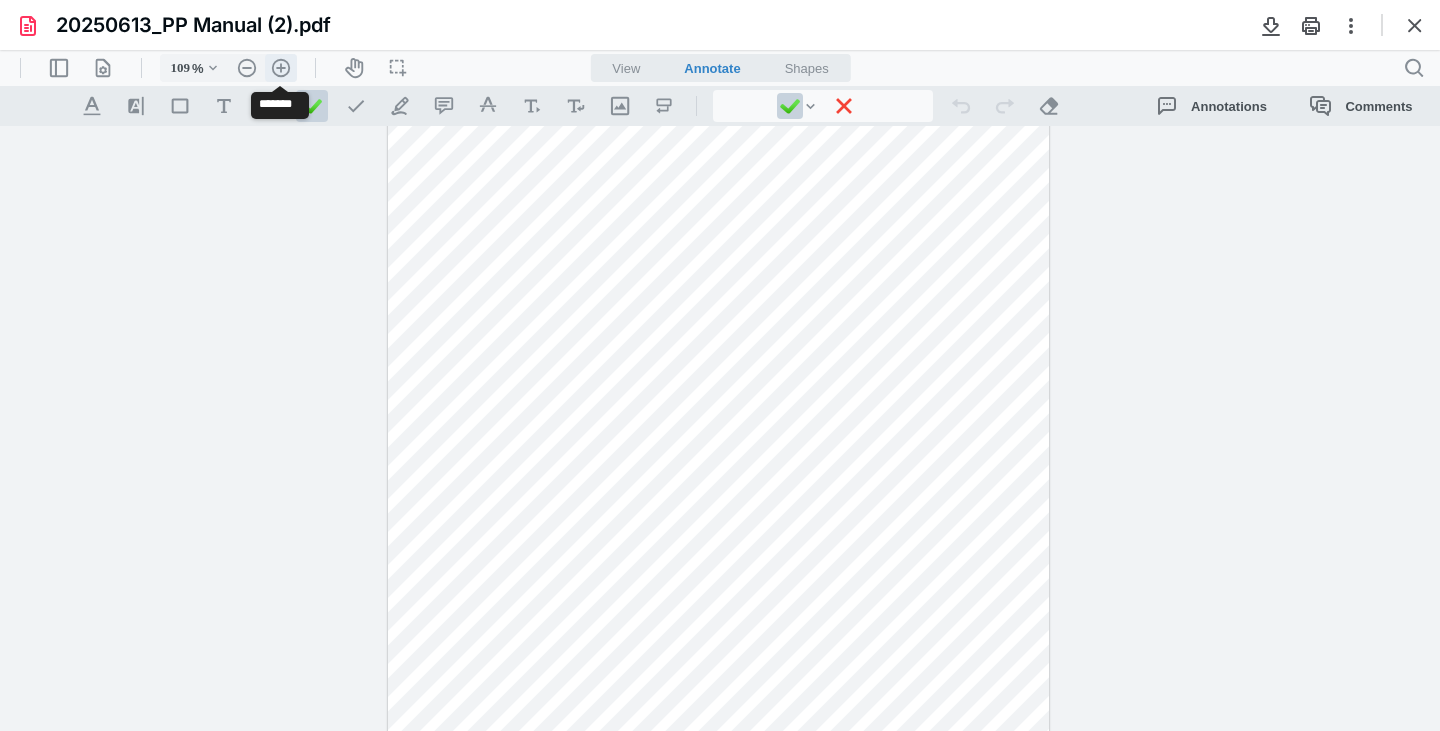 click on ".cls-1{fill:#abb0c4;} icon - header - zoom - in - line" at bounding box center (281, 68) 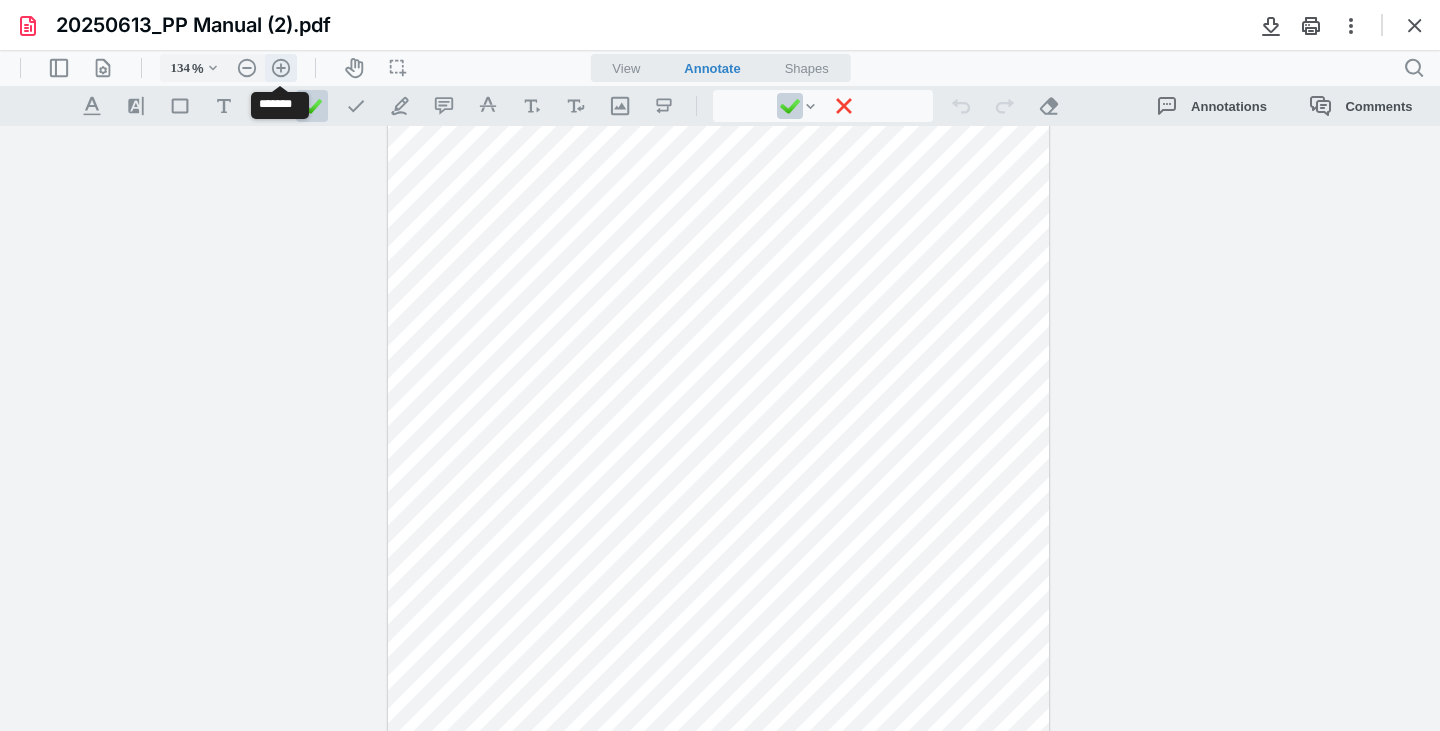 click on ".cls-1{fill:#abb0c4;} icon - header - zoom - in - line" at bounding box center (281, 68) 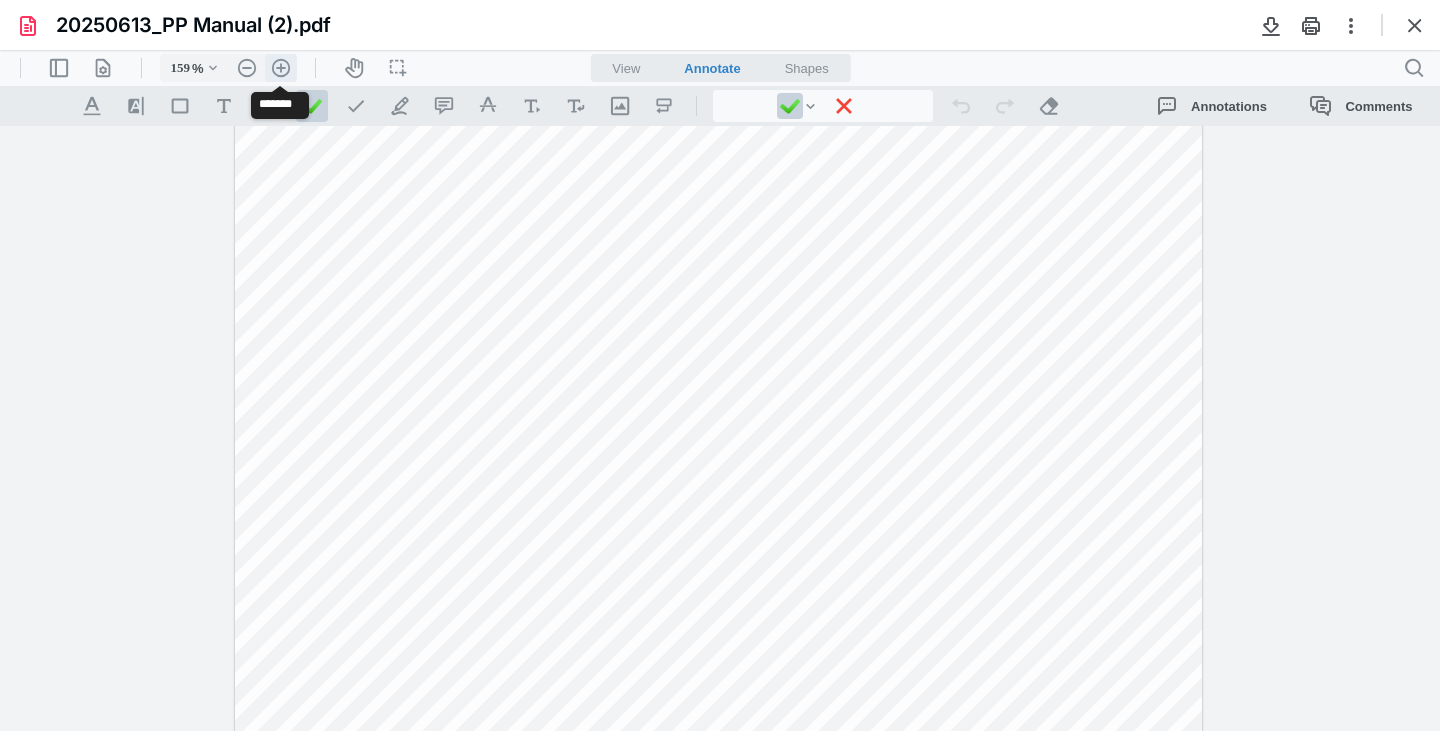 click on ".cls-1{fill:#abb0c4;} icon - header - zoom - in - line" at bounding box center (281, 68) 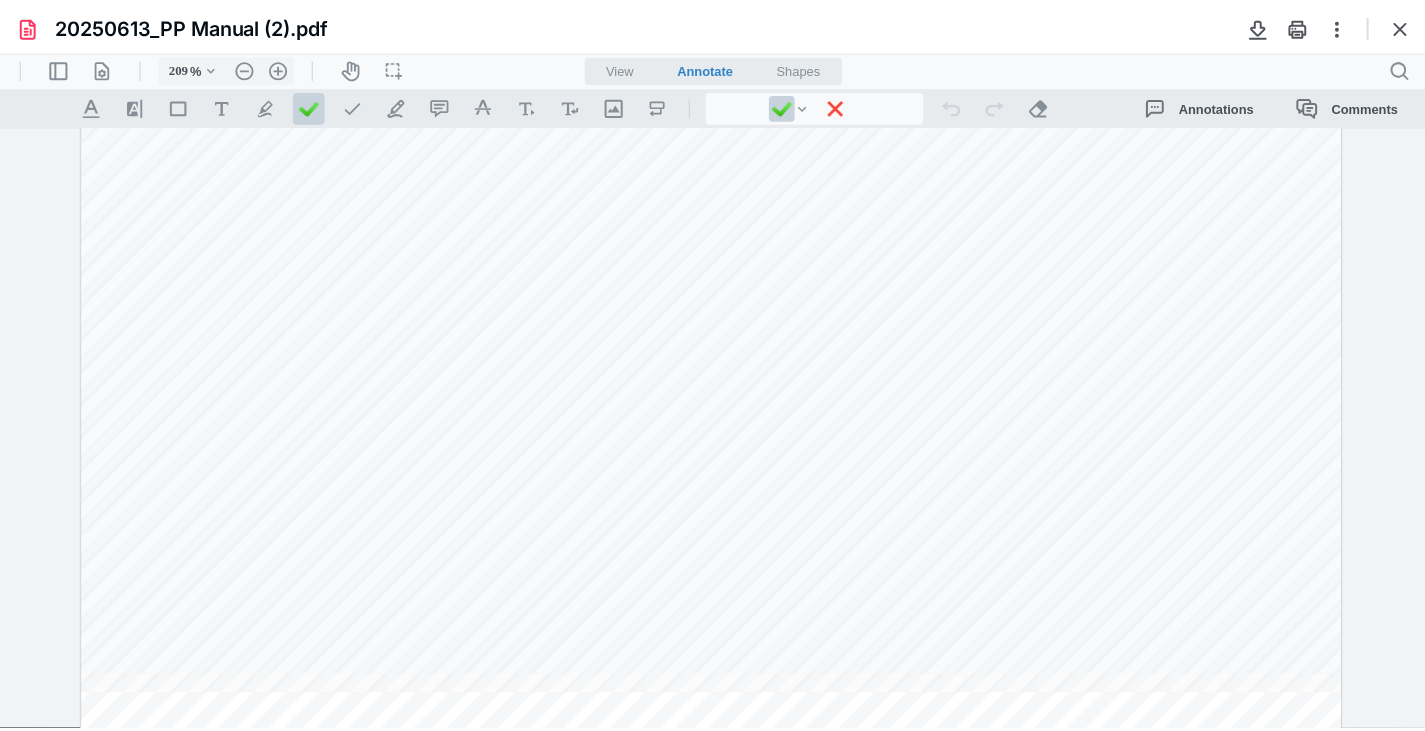 scroll, scrollTop: 95, scrollLeft: 0, axis: vertical 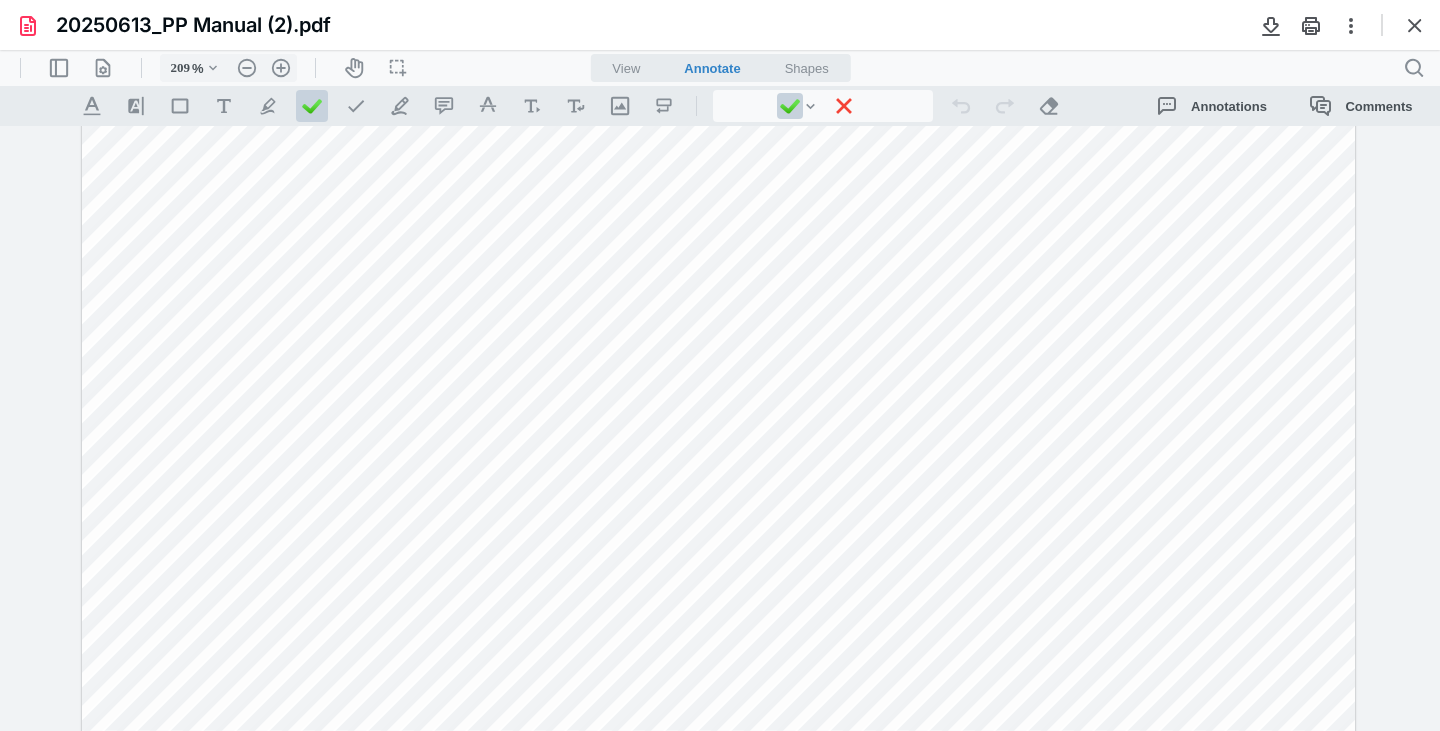 click at bounding box center (719, 863) 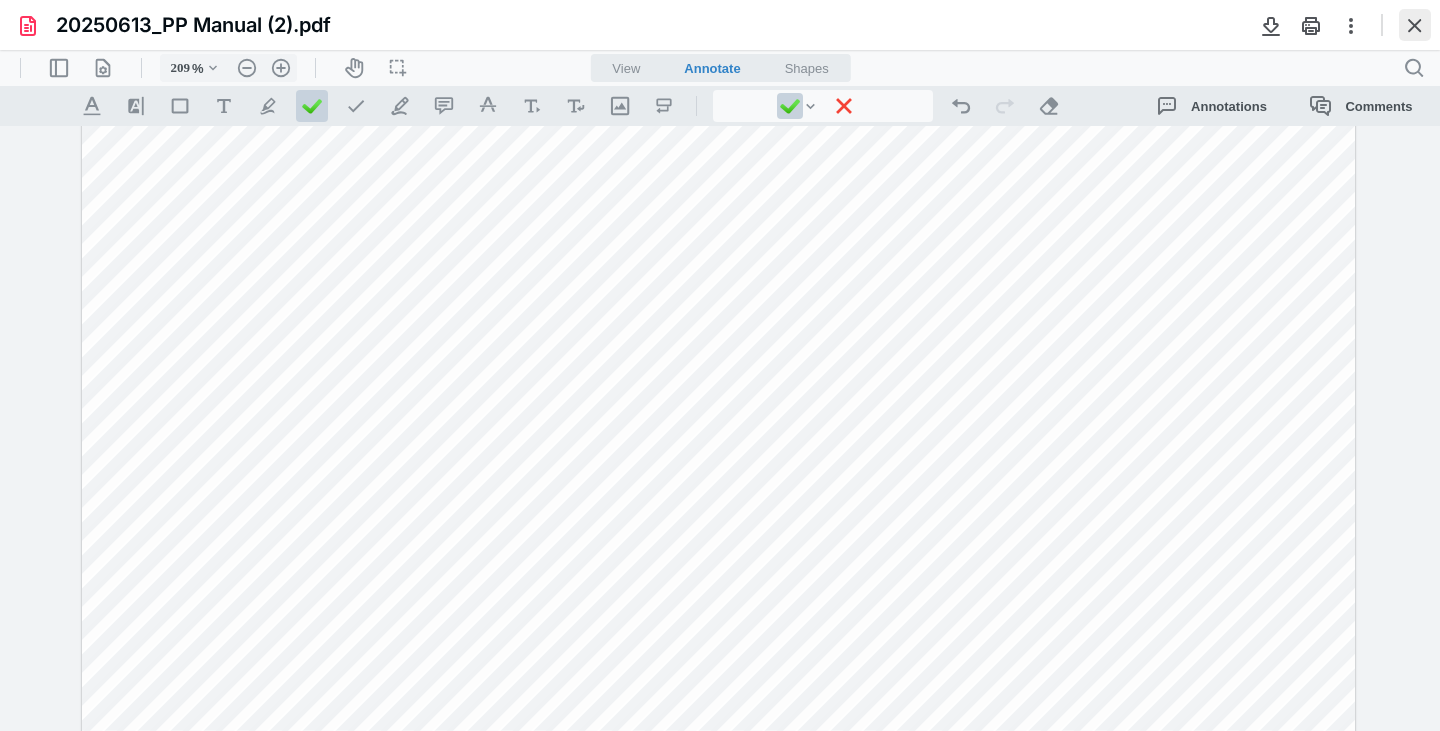click at bounding box center (1415, 25) 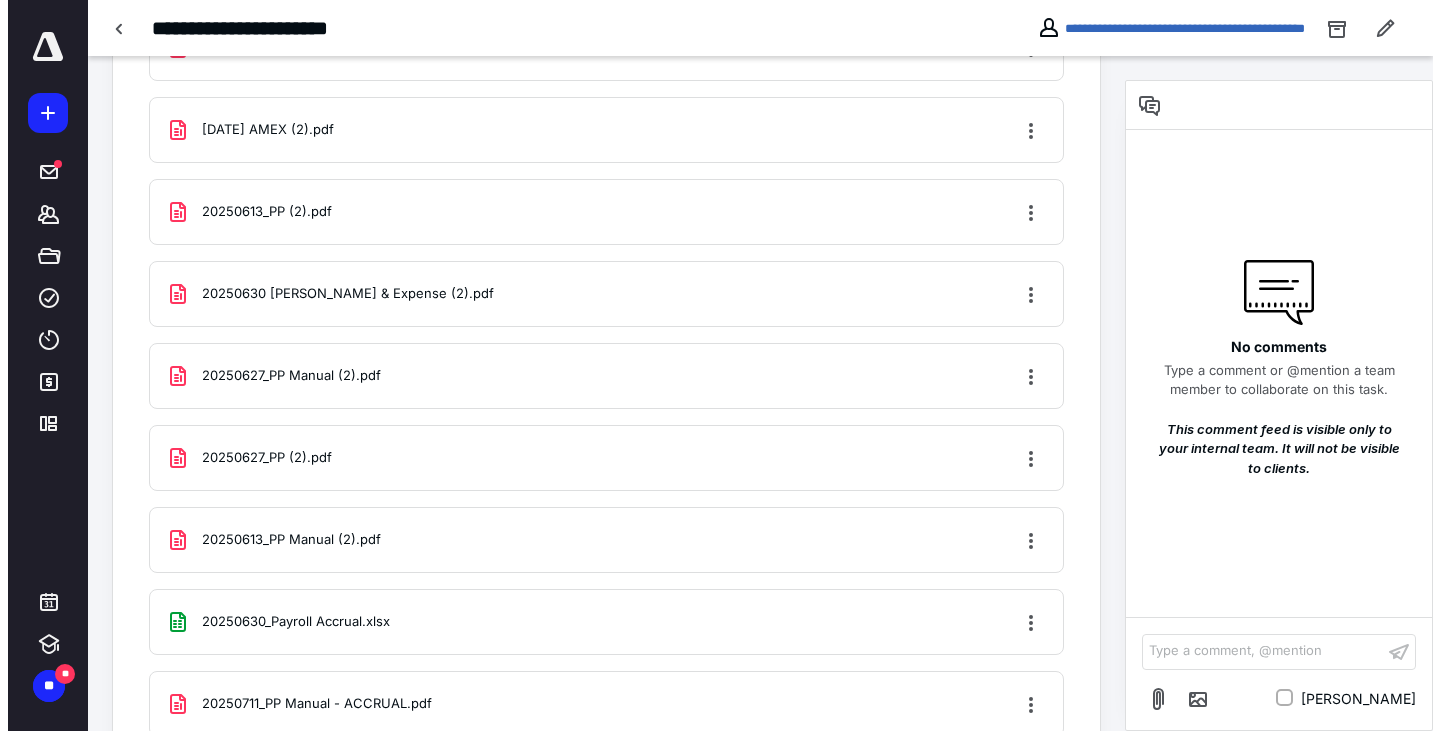 scroll, scrollTop: 799, scrollLeft: 0, axis: vertical 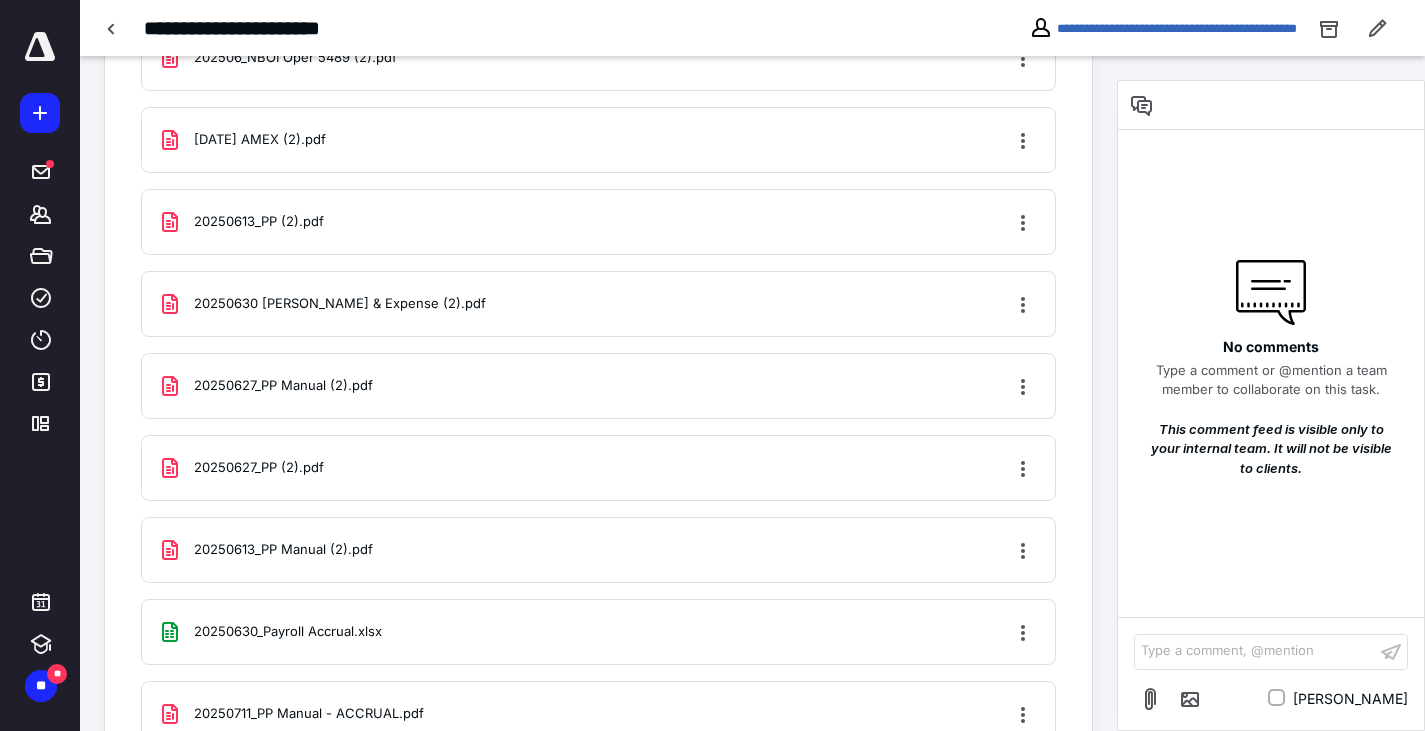 click on "20250613_PP (2).pdf" at bounding box center [259, 222] 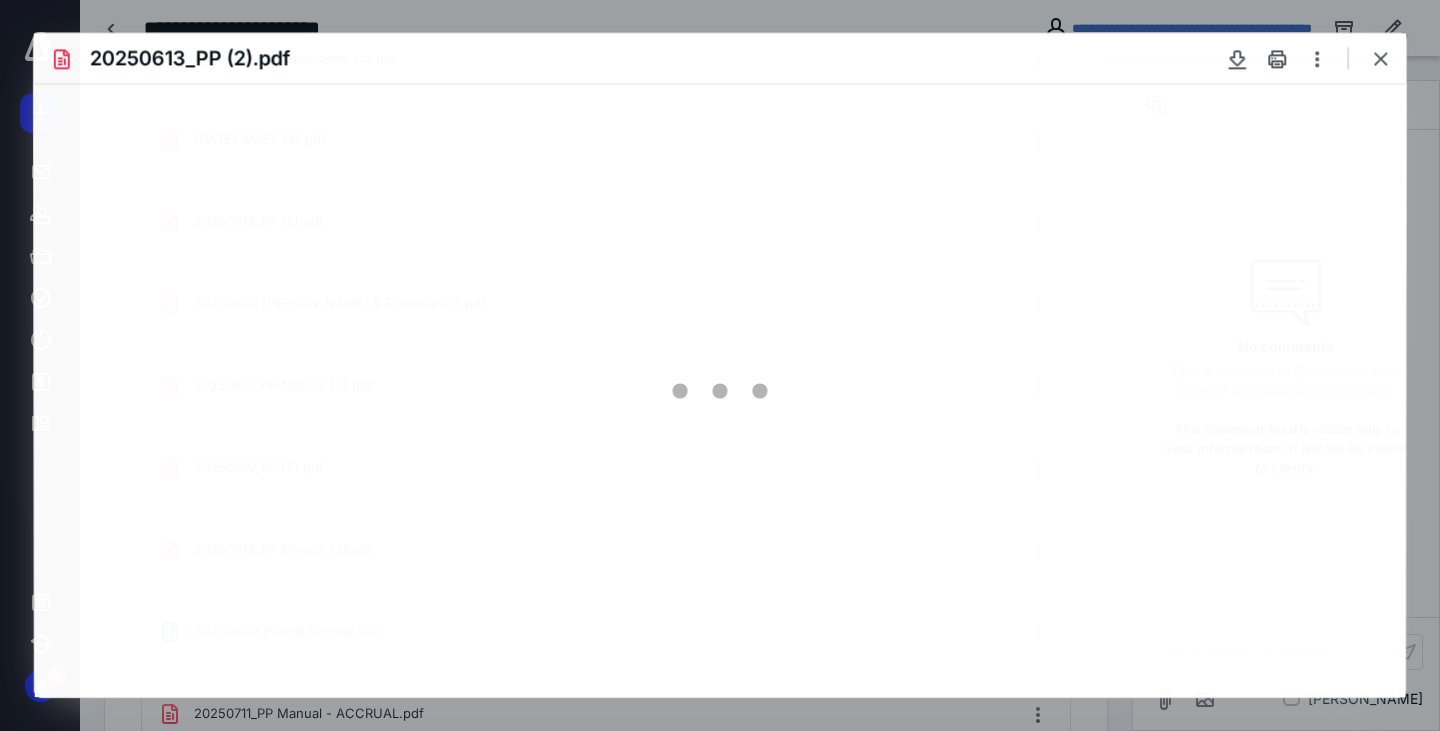 scroll, scrollTop: 0, scrollLeft: 0, axis: both 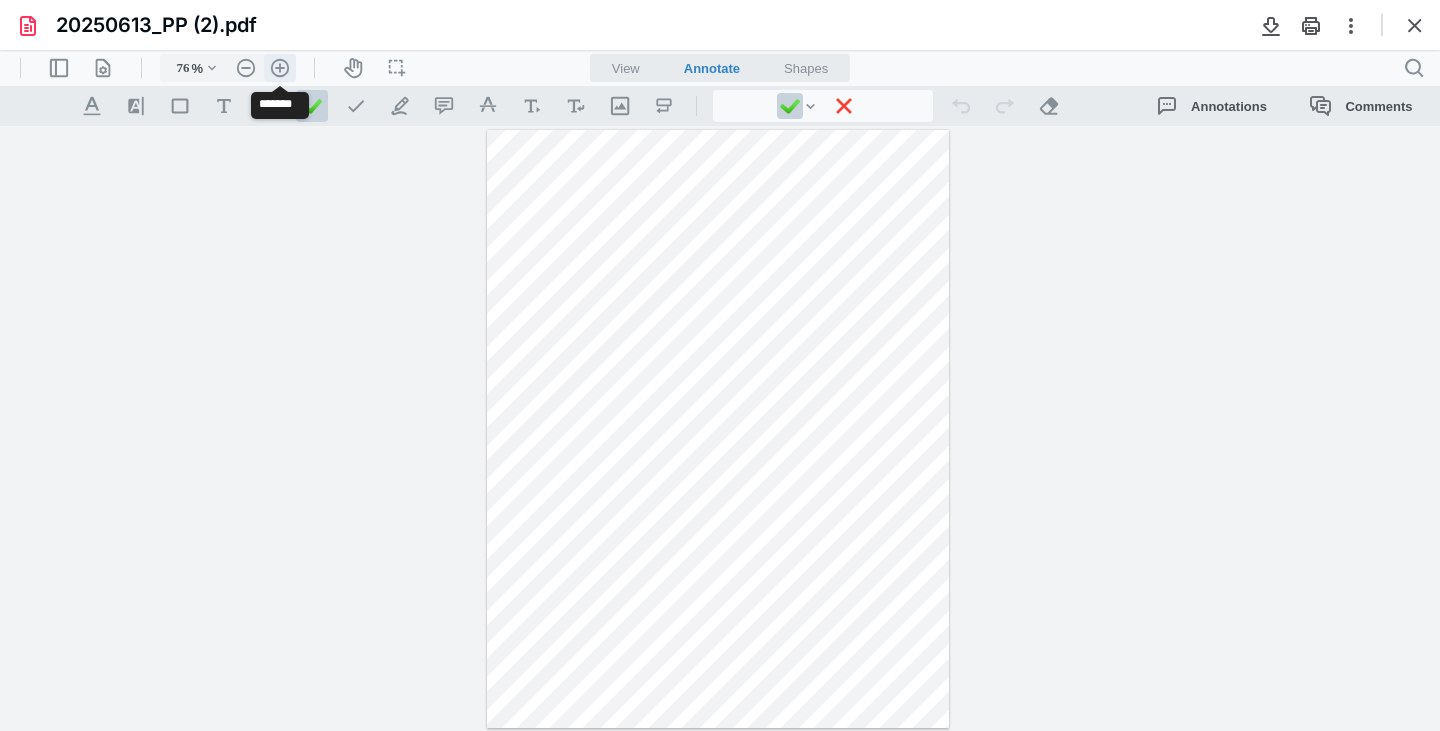 click on ".cls-1{fill:#abb0c4;} icon - header - zoom - in - line" at bounding box center (280, 68) 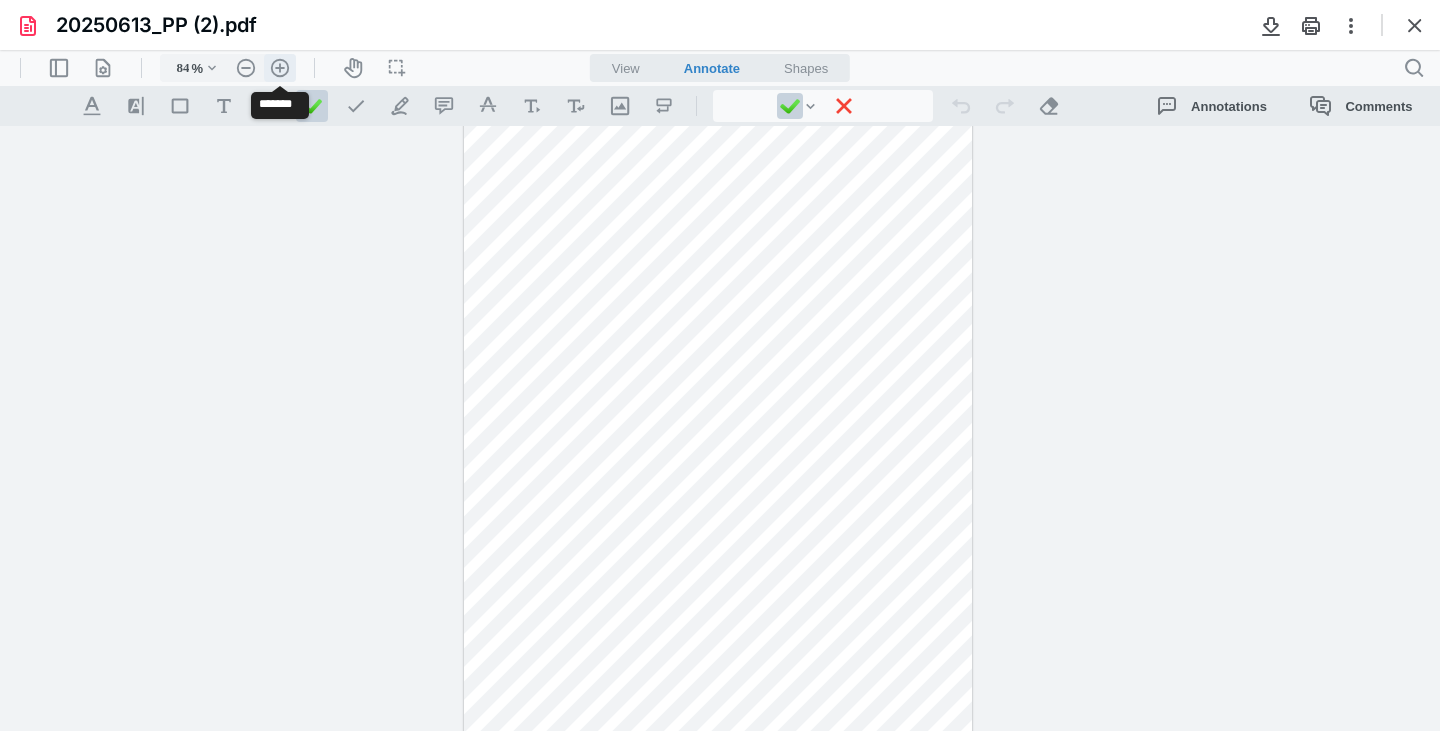 click on ".cls-1{fill:#abb0c4;} icon - header - zoom - in - line" at bounding box center (280, 68) 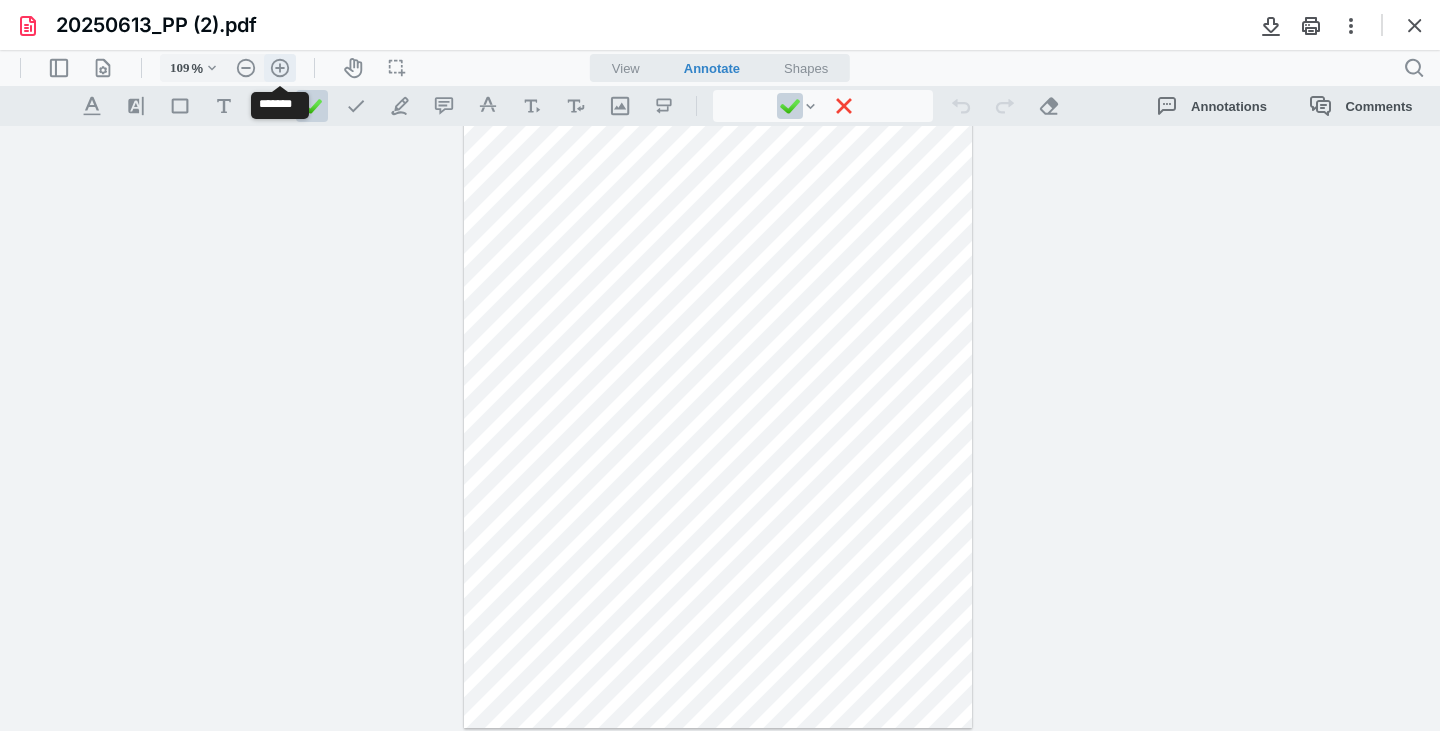 click on ".cls-1{fill:#abb0c4;} icon - header - zoom - in - line" at bounding box center [280, 68] 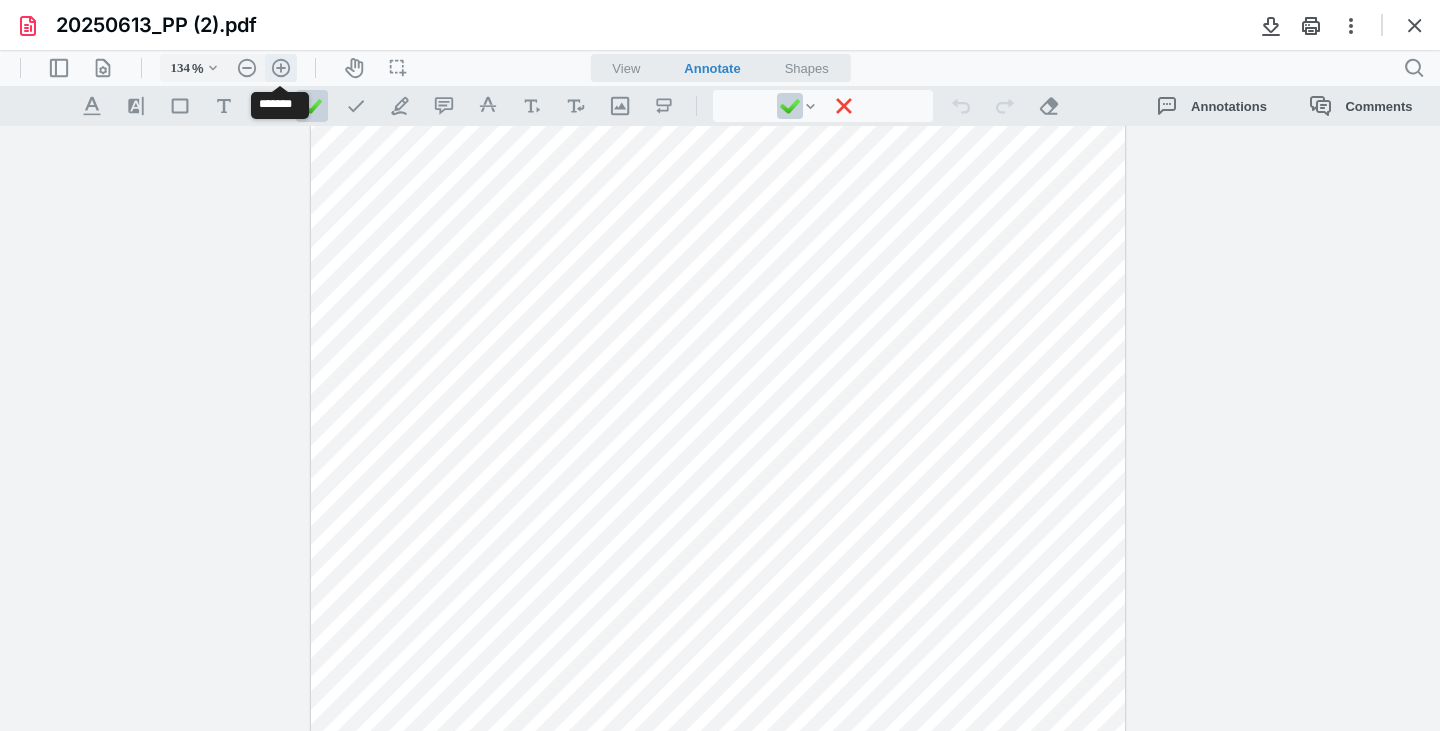 click on ".cls-1{fill:#abb0c4;} icon - header - zoom - in - line" at bounding box center (281, 68) 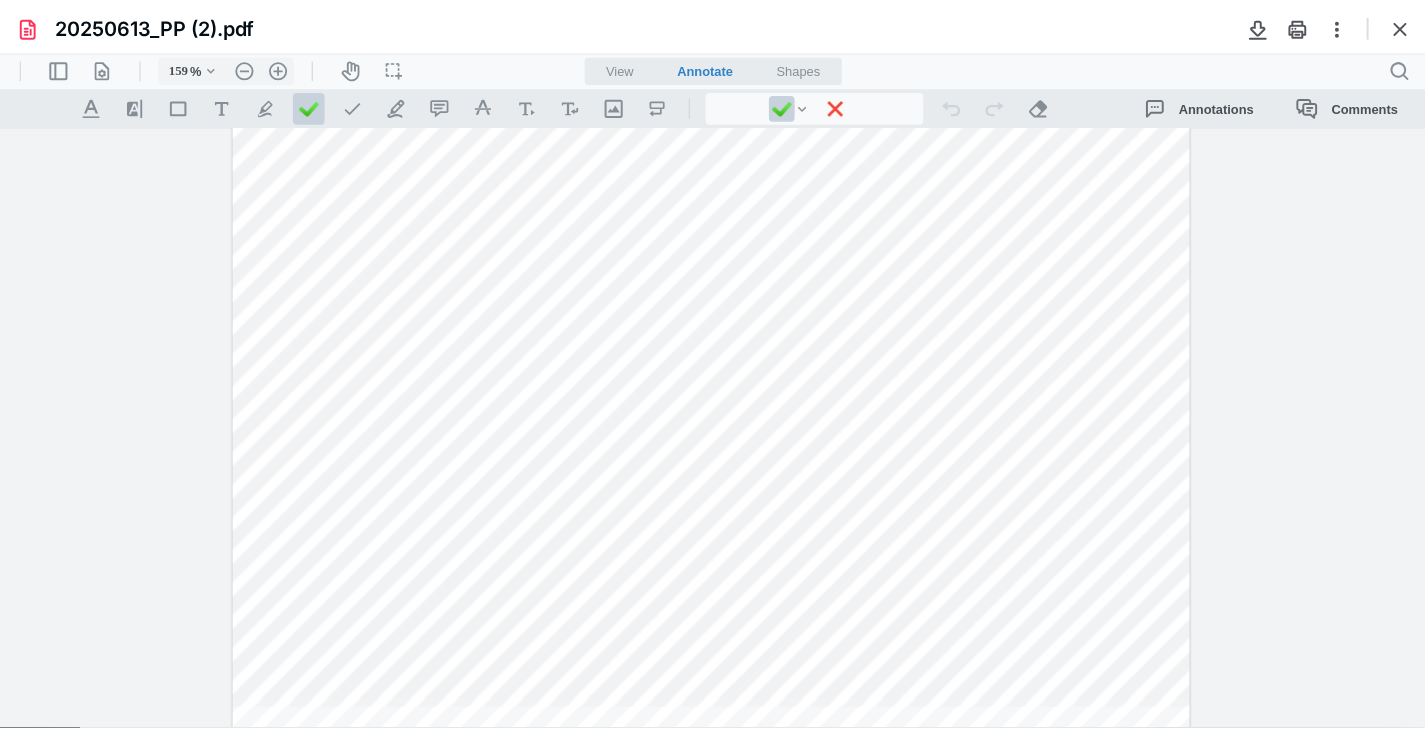 scroll, scrollTop: 0, scrollLeft: 0, axis: both 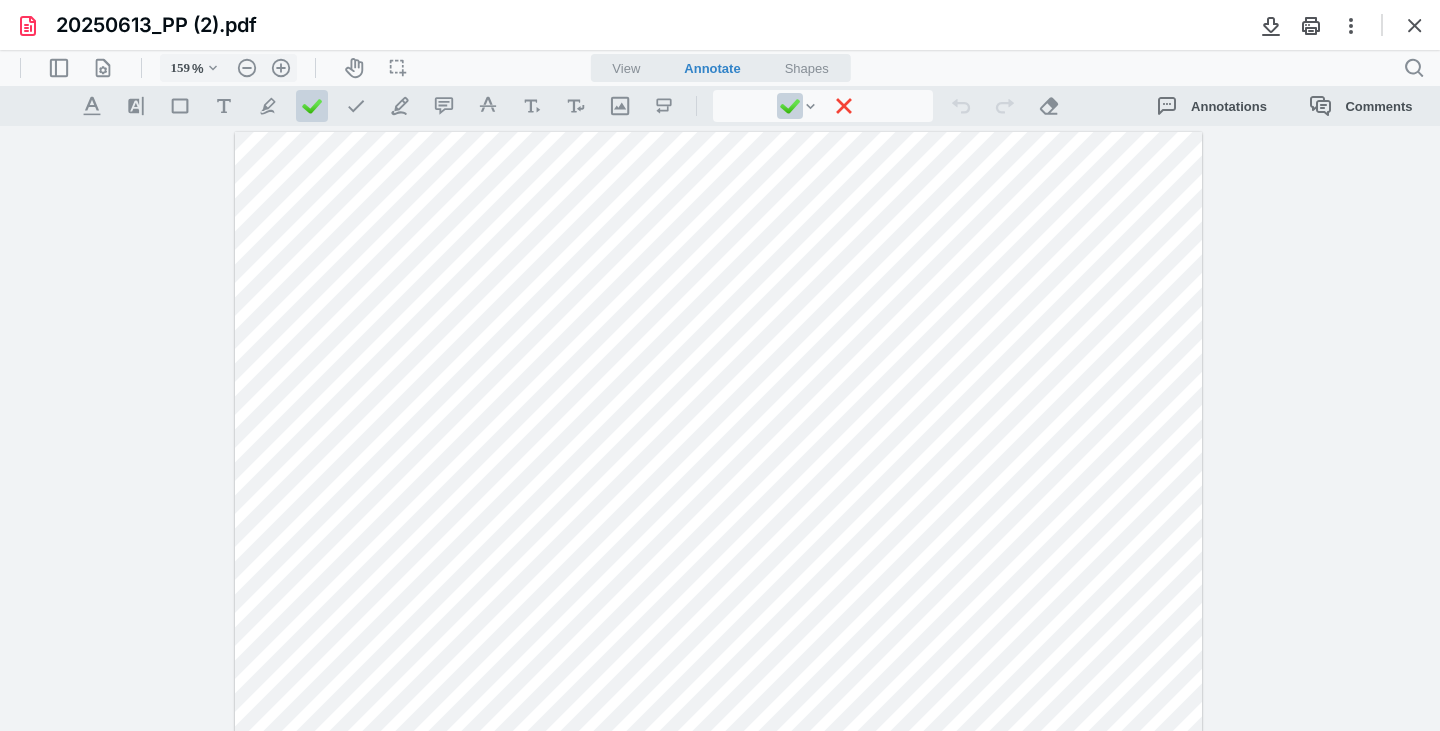 click at bounding box center [719, 758] 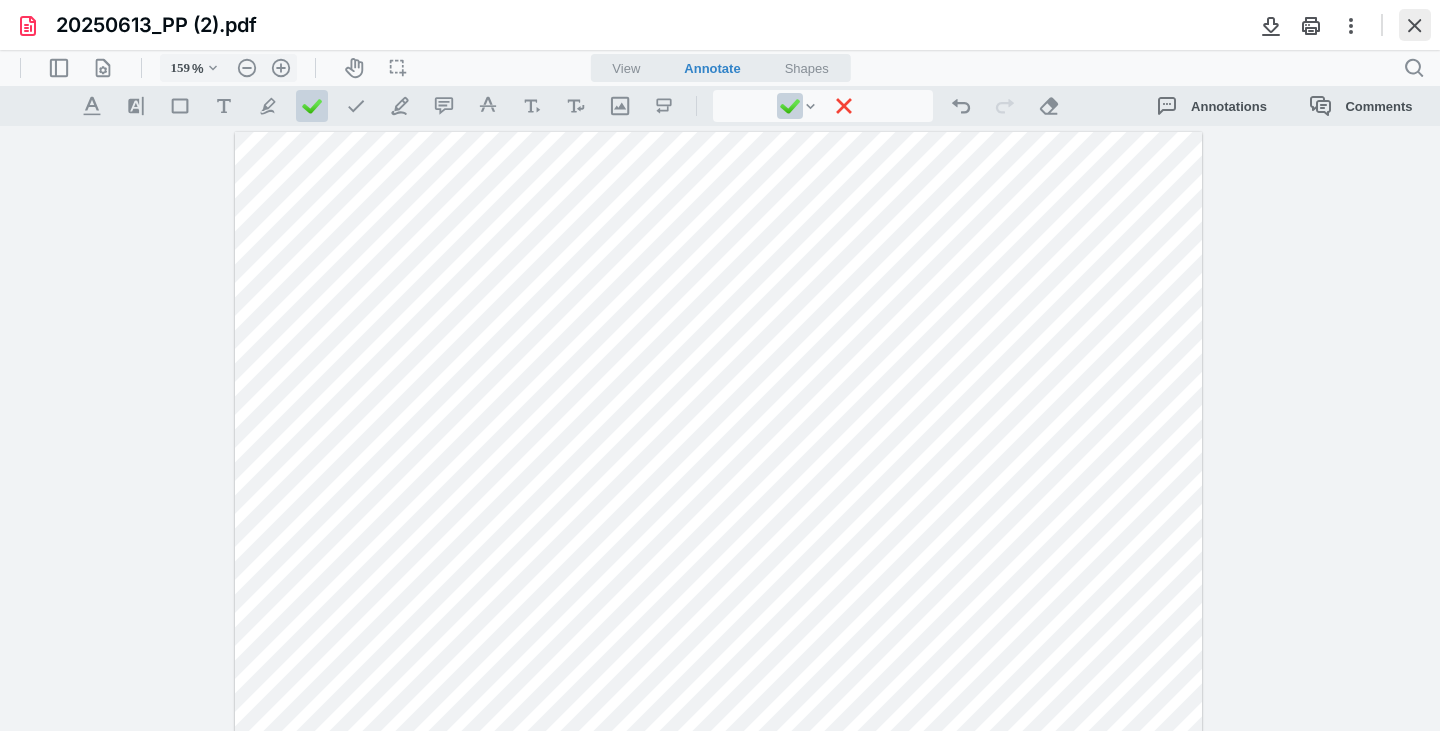 click at bounding box center [1415, 25] 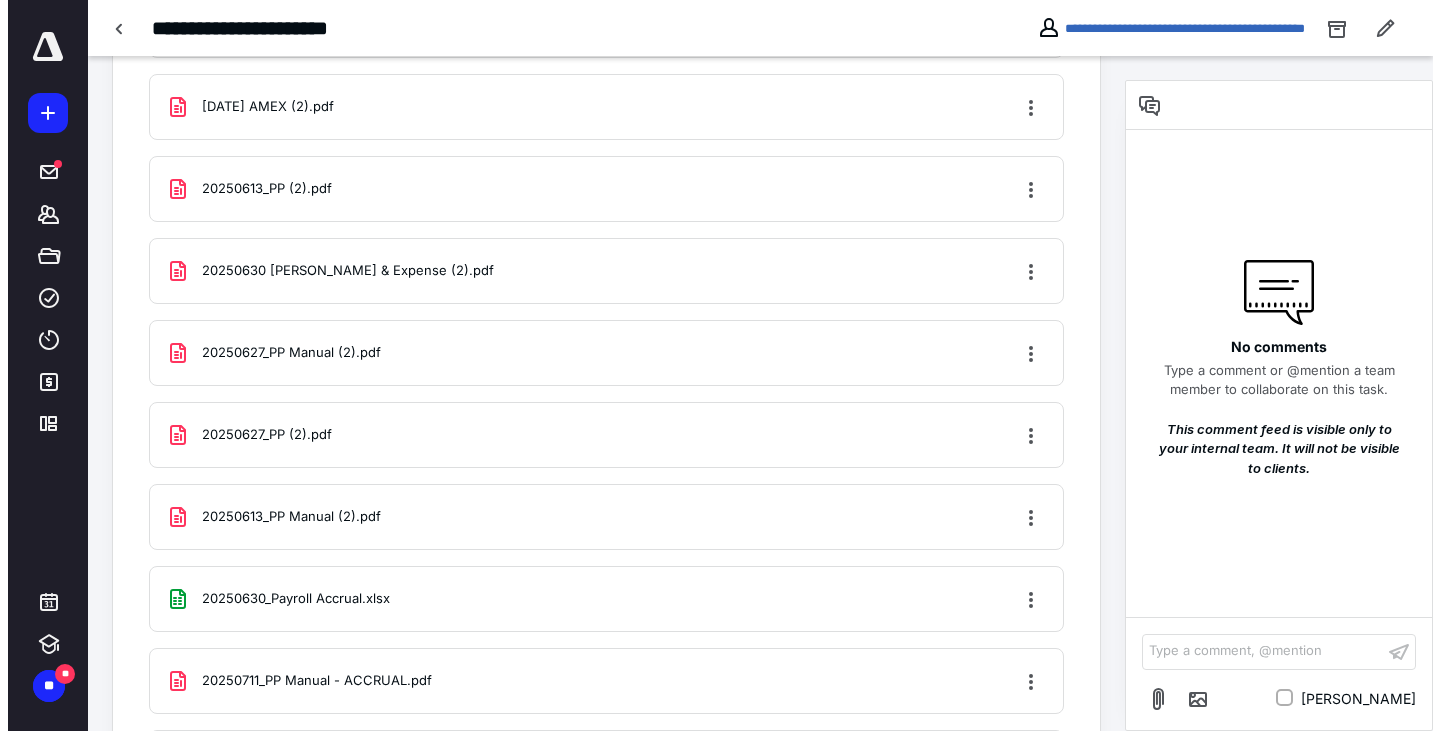 scroll, scrollTop: 834, scrollLeft: 0, axis: vertical 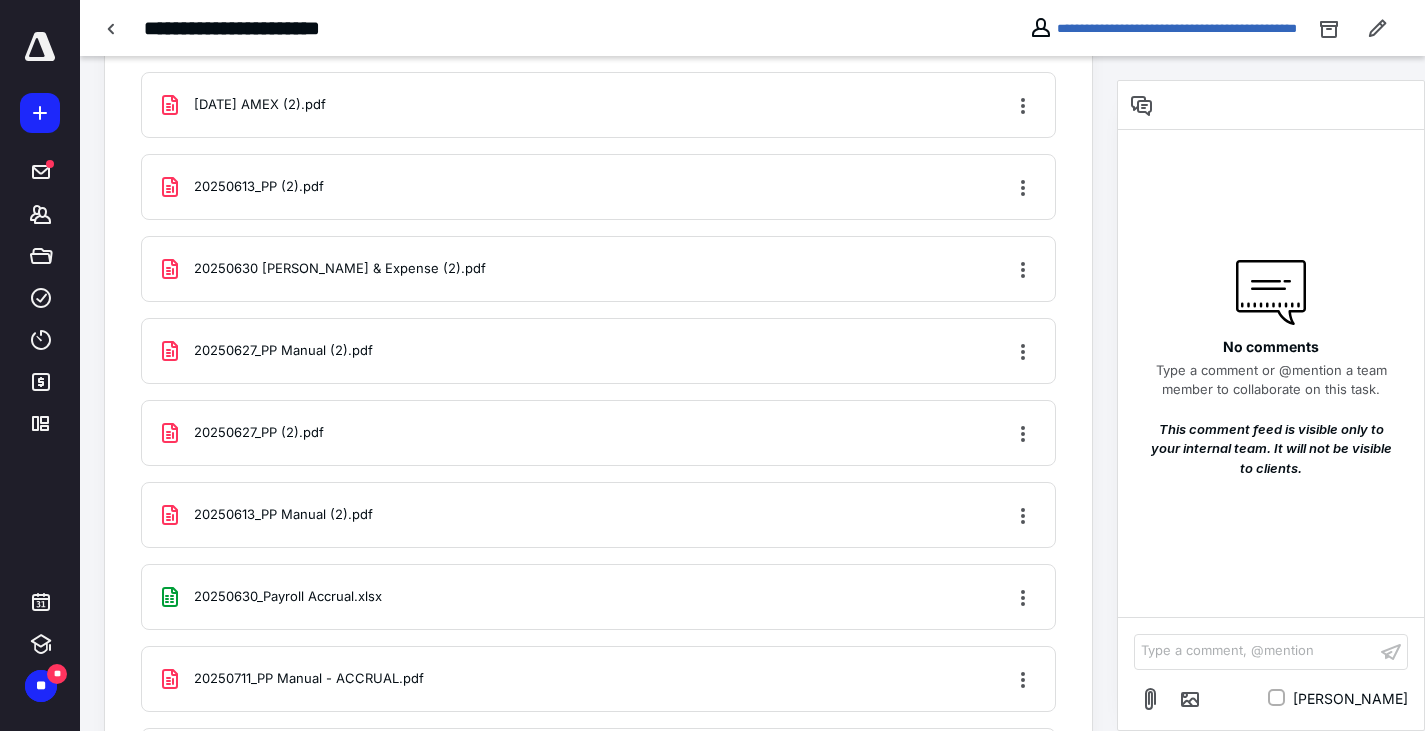 click on "20250627_PP (2).pdf" at bounding box center [598, 433] 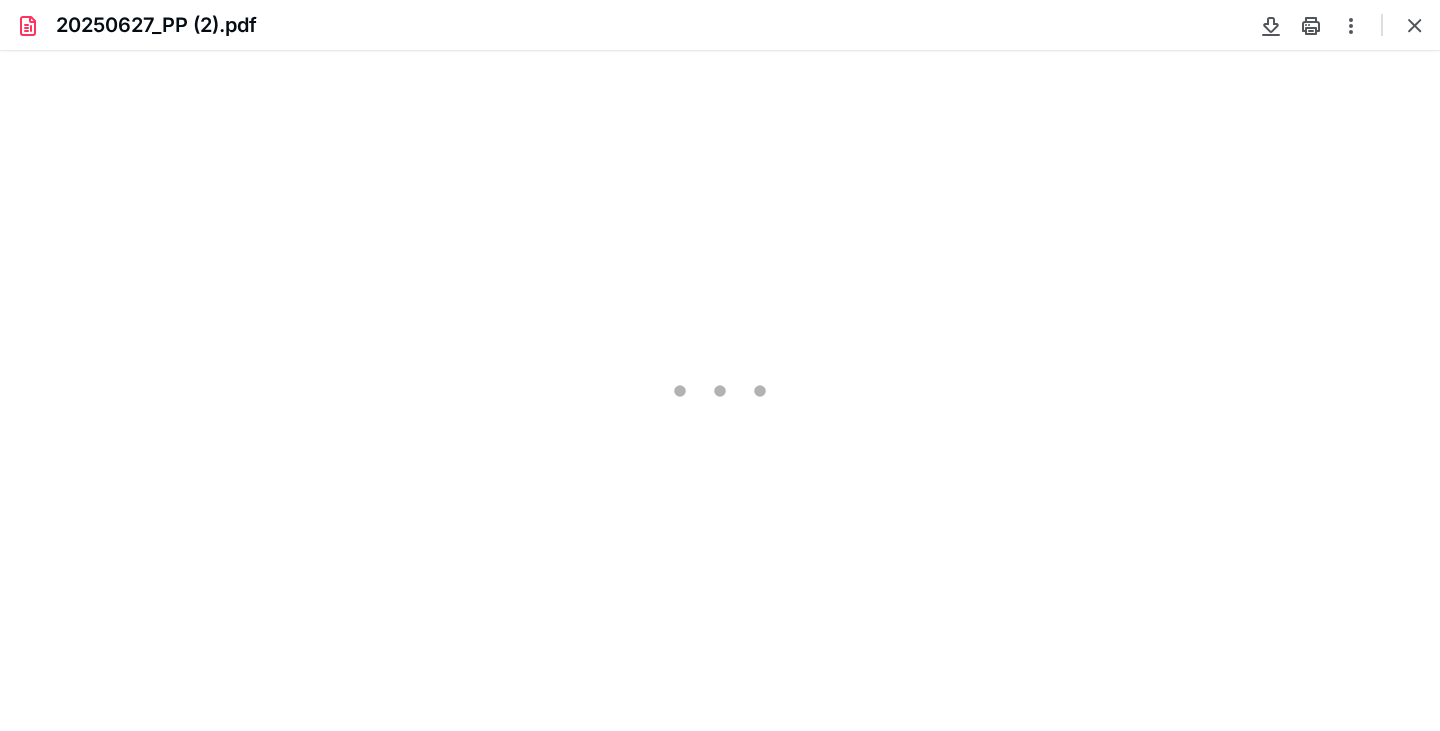 scroll, scrollTop: 0, scrollLeft: 0, axis: both 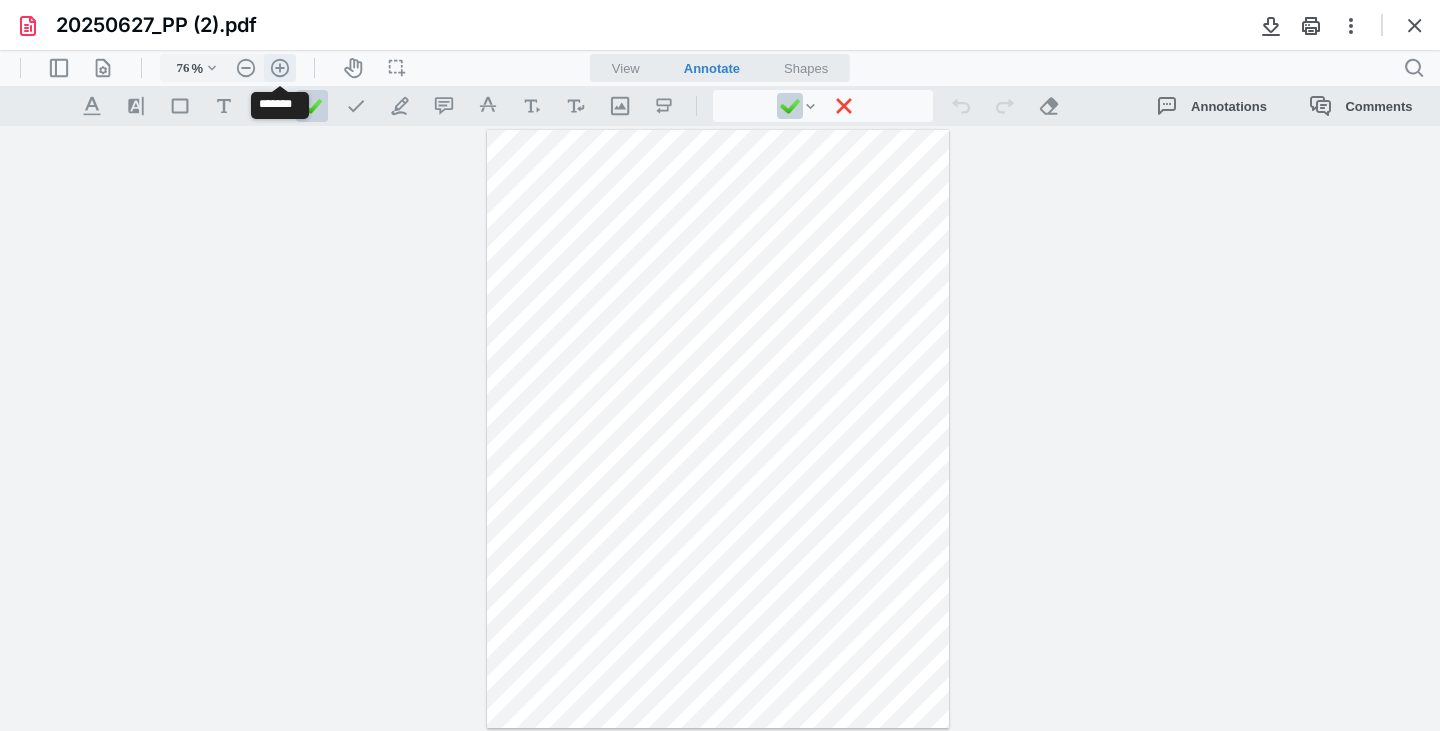 click on ".cls-1{fill:#abb0c4;} icon - header - zoom - in - line" at bounding box center (280, 68) 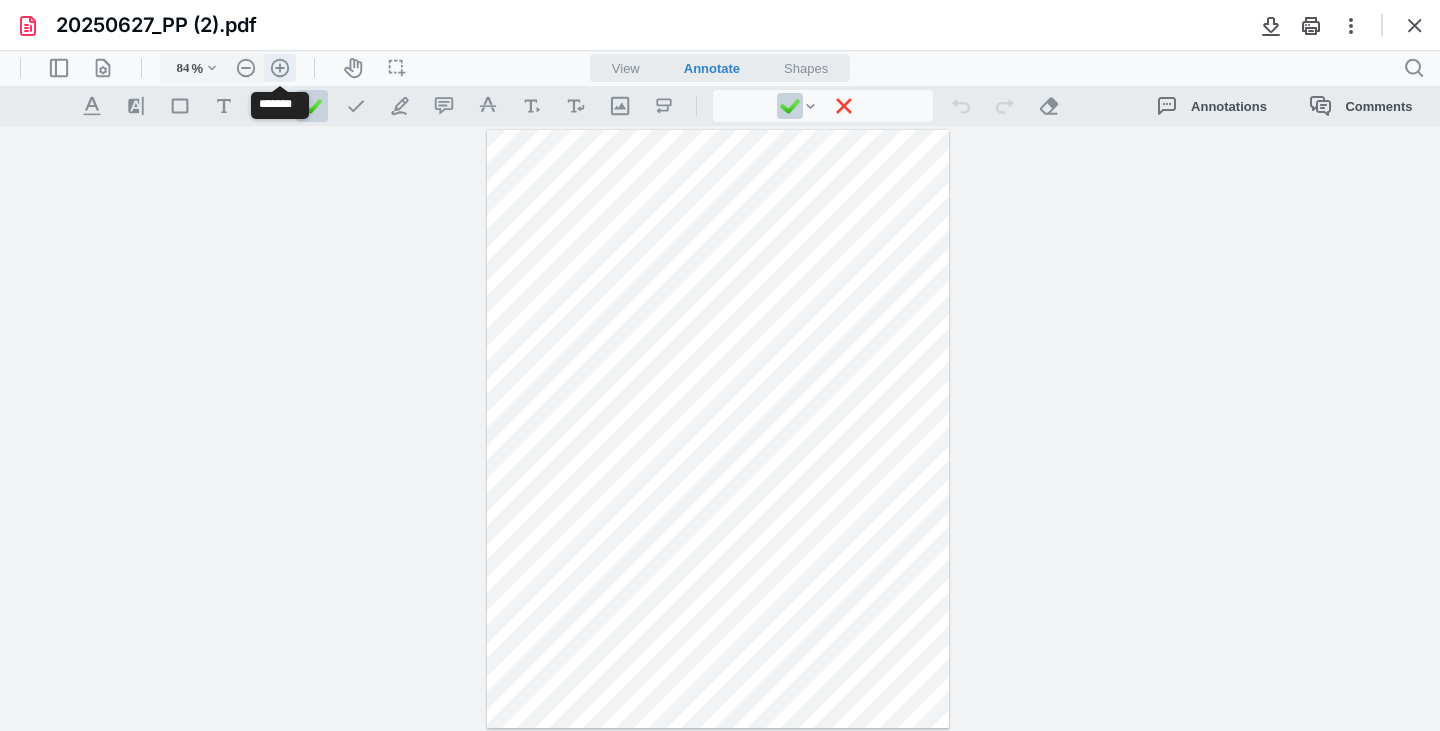 click on ".cls-1{fill:#abb0c4;} icon - header - zoom - in - line" at bounding box center [280, 68] 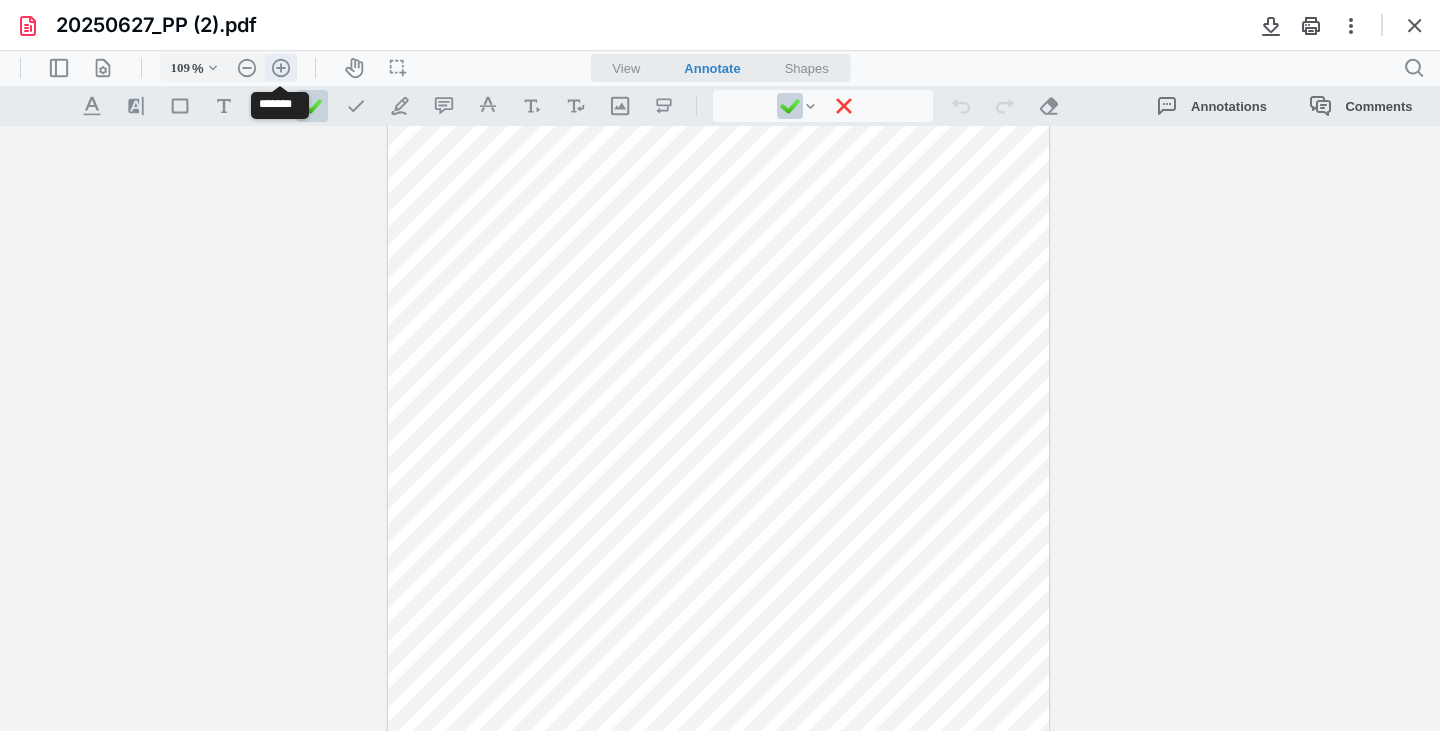 click on ".cls-1{fill:#abb0c4;} icon - header - zoom - in - line" at bounding box center [281, 68] 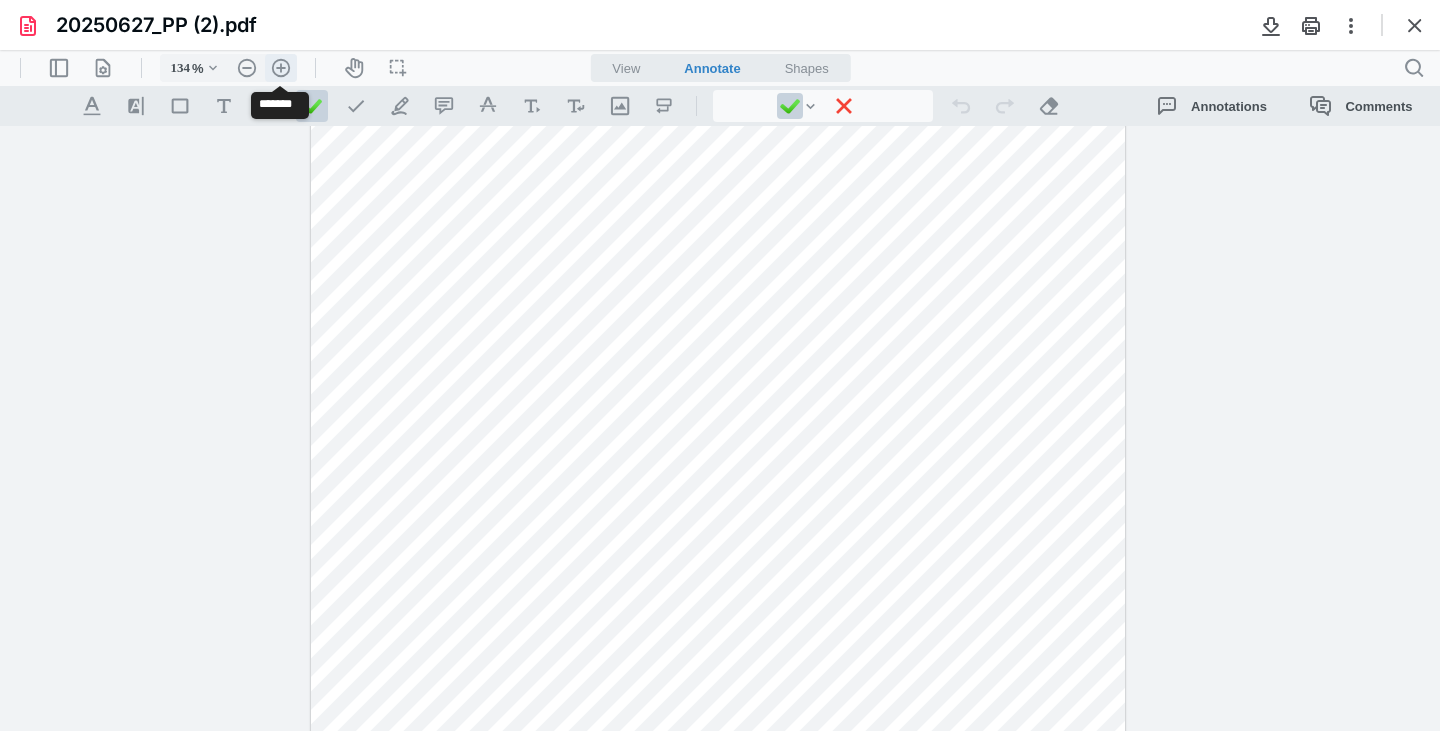 click on ".cls-1{fill:#abb0c4;} icon - header - zoom - in - line" at bounding box center (281, 68) 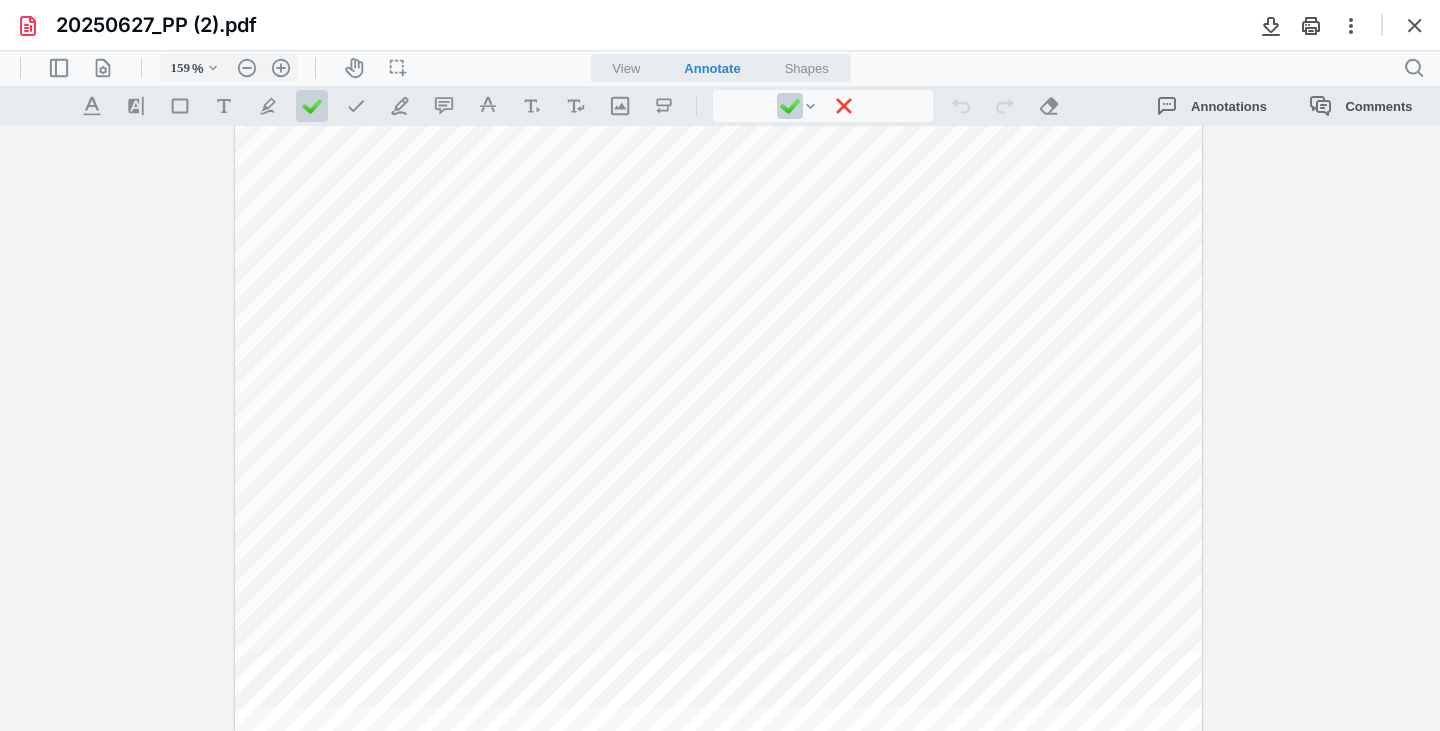 scroll, scrollTop: 136, scrollLeft: 0, axis: vertical 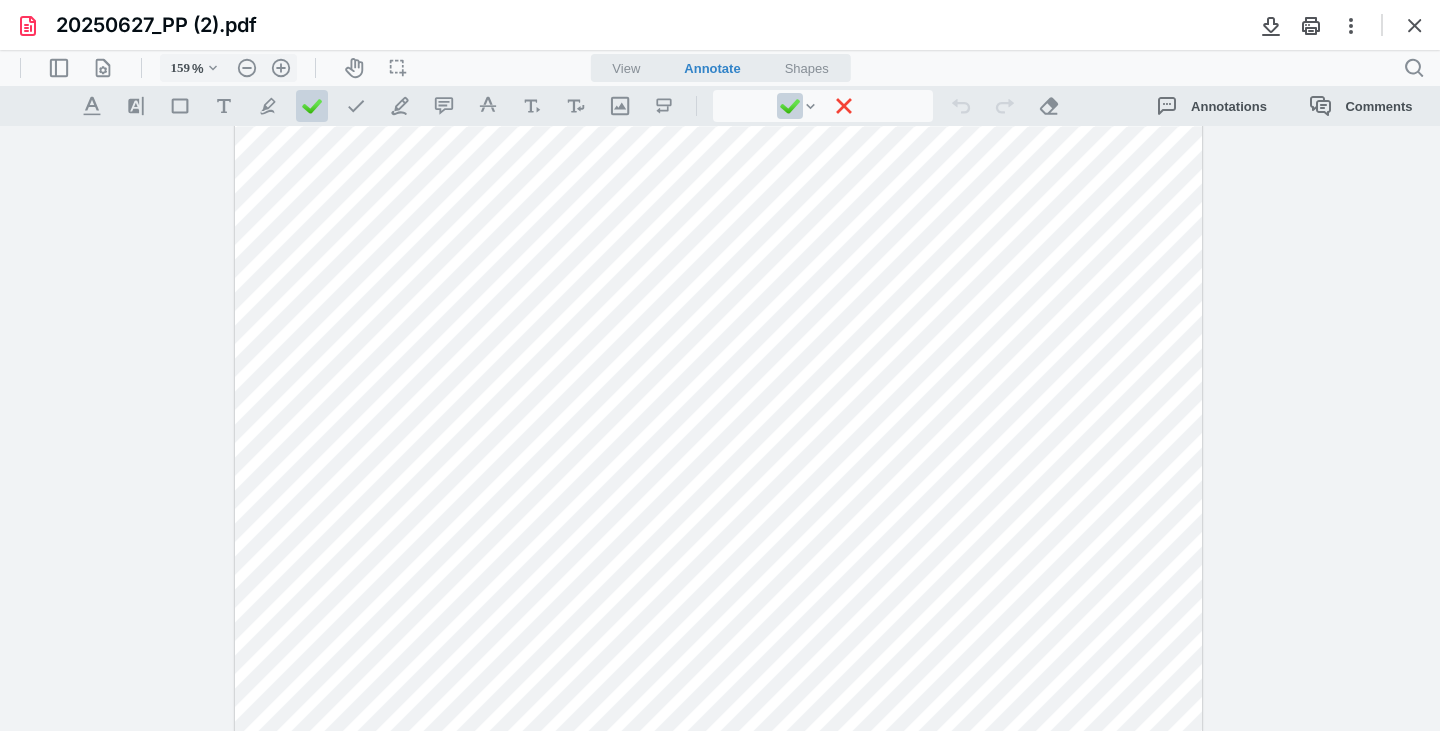 click at bounding box center (719, 622) 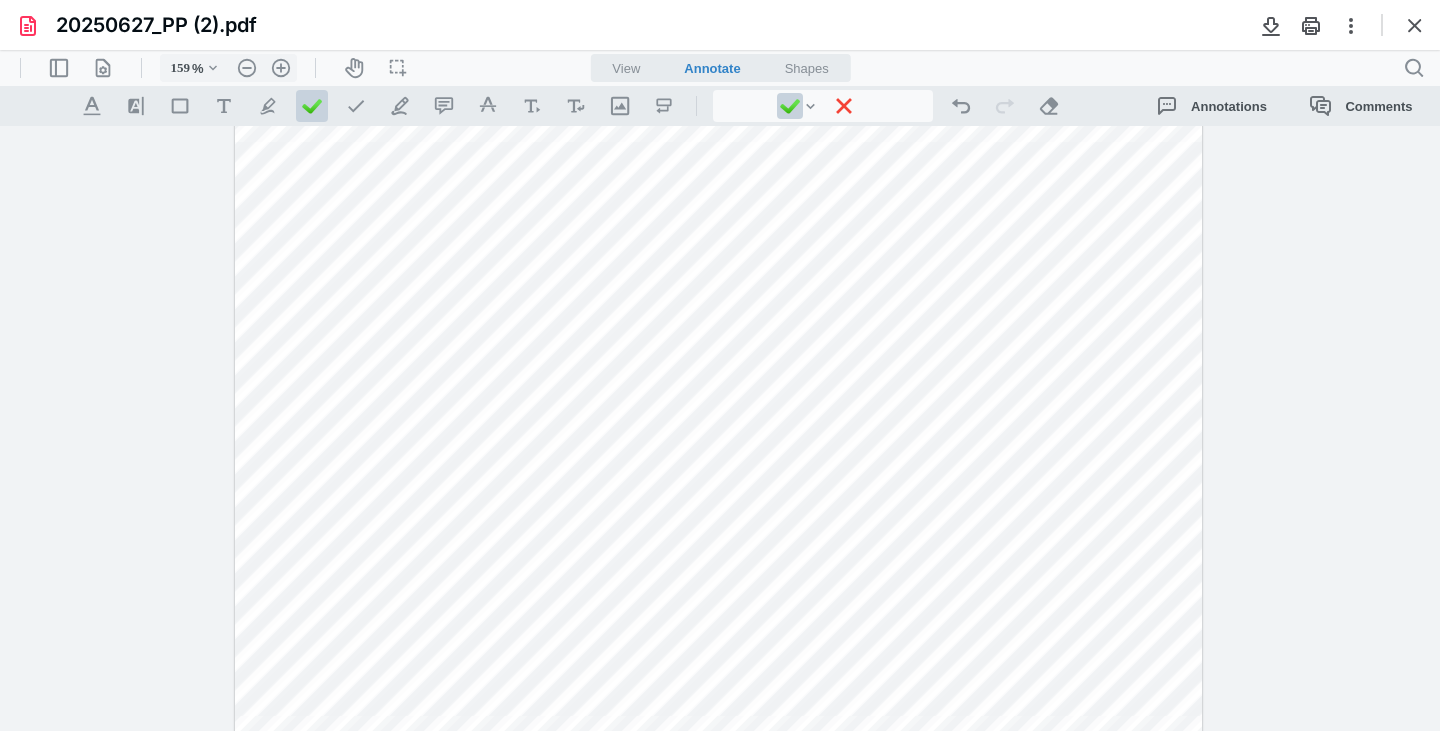 scroll, scrollTop: 62, scrollLeft: 0, axis: vertical 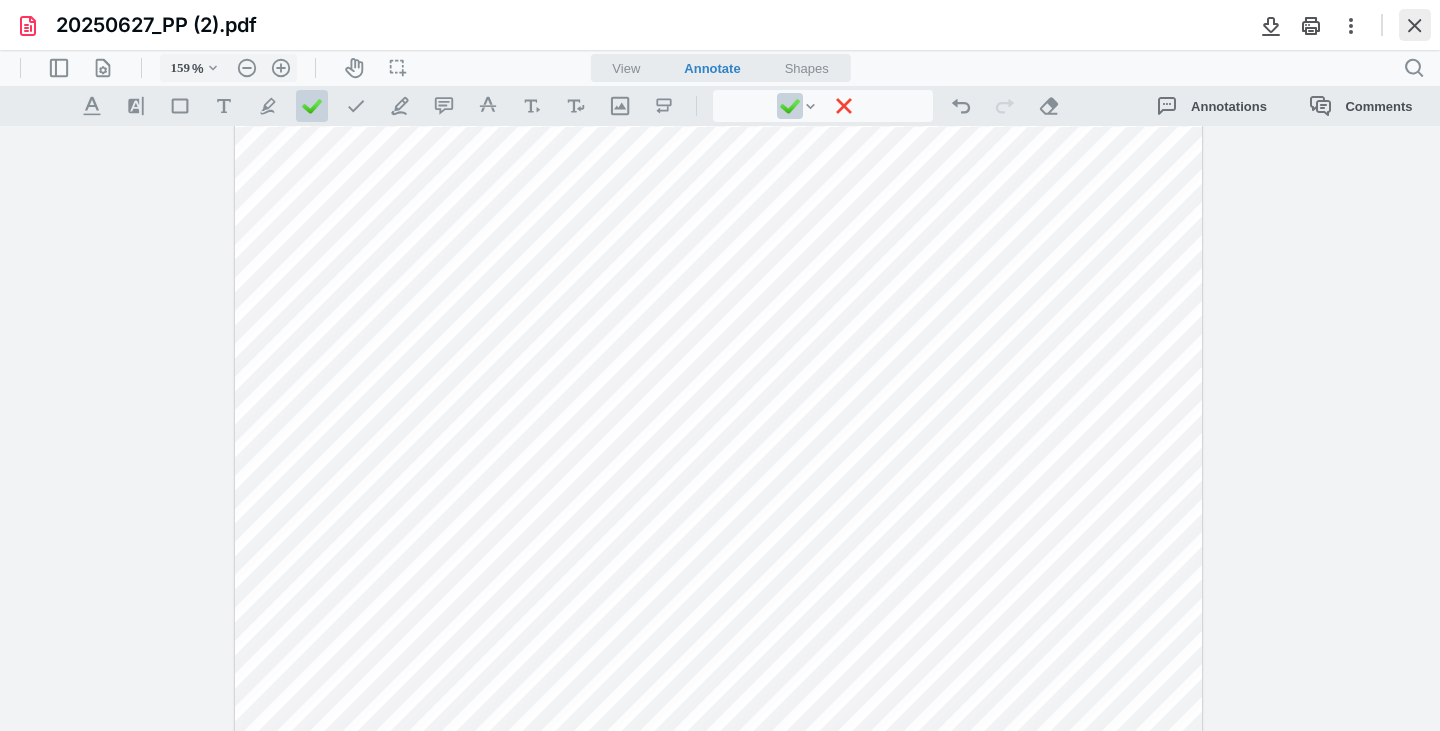 click at bounding box center [1415, 25] 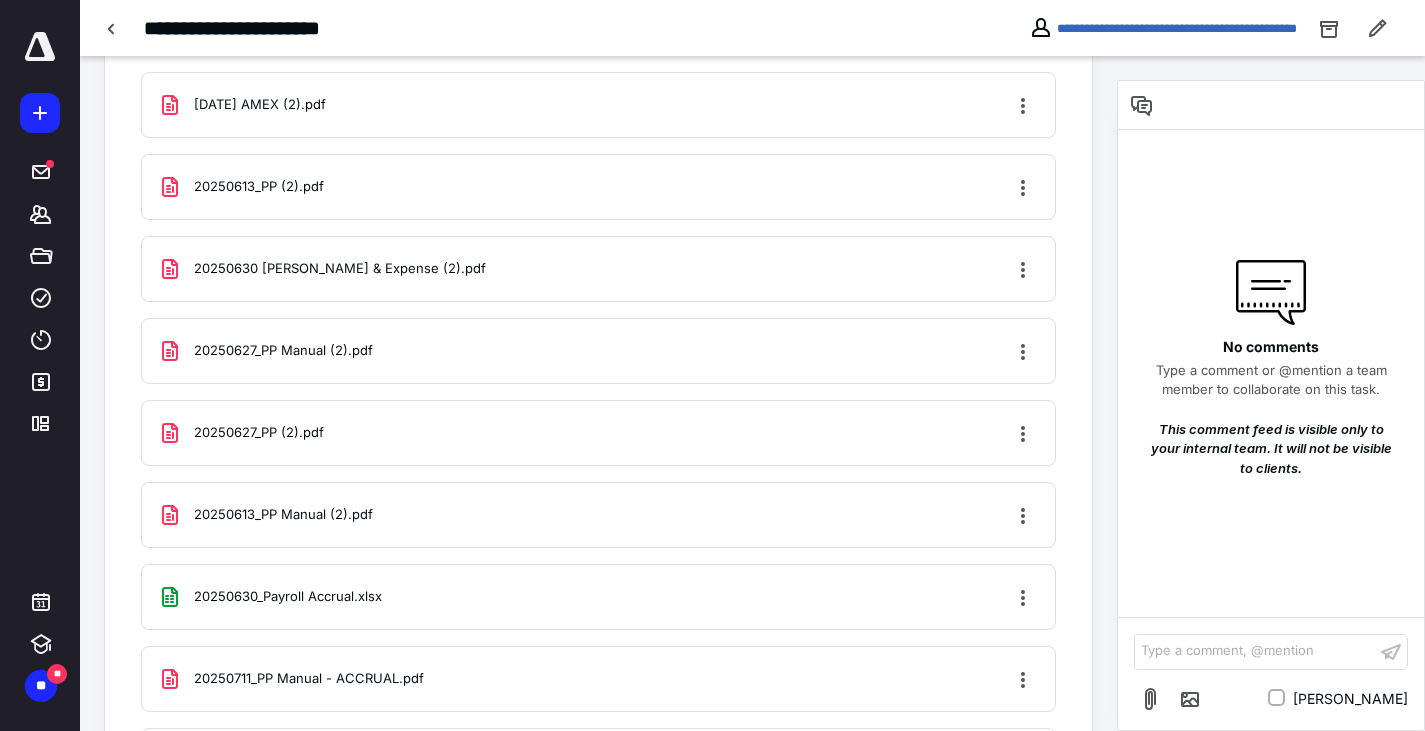 click on "20250627_PP Manual (2).pdf" at bounding box center (283, 351) 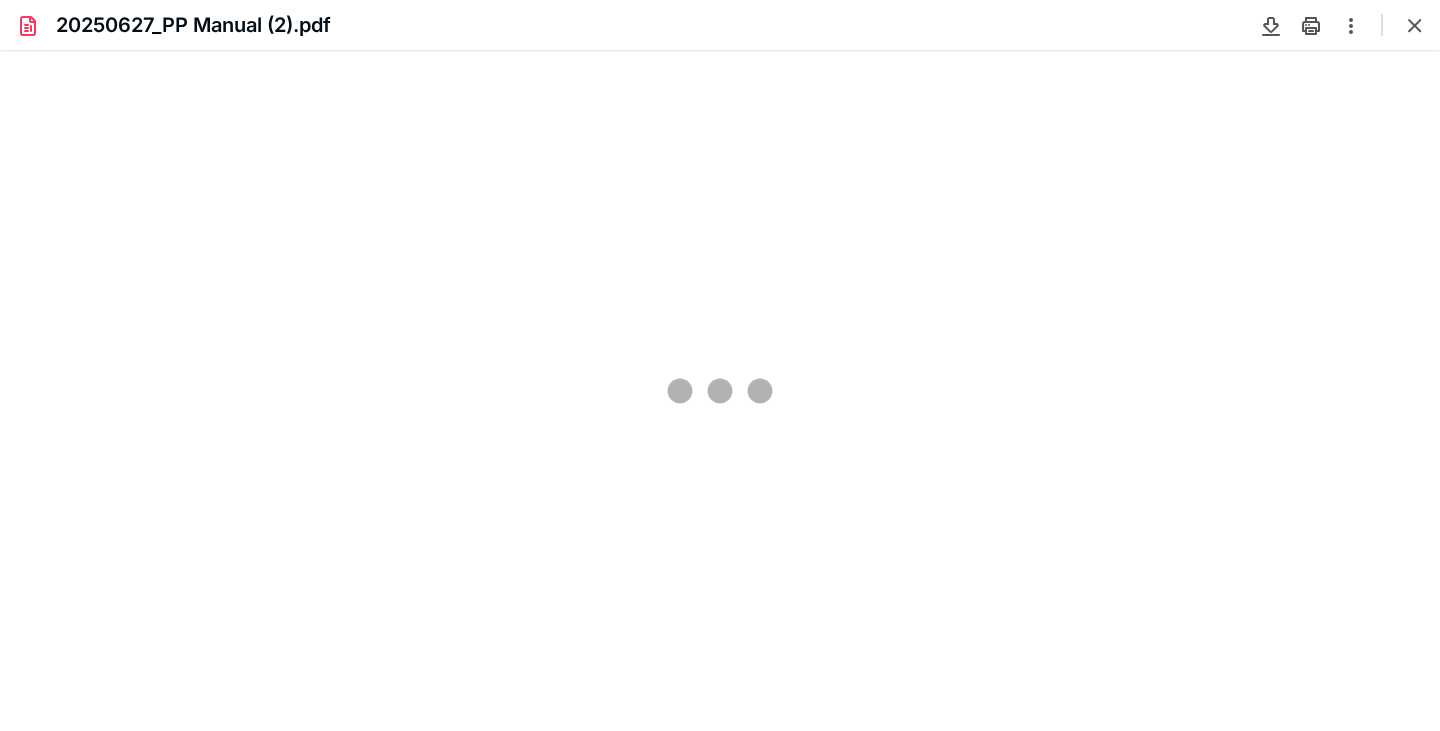 scroll, scrollTop: 0, scrollLeft: 0, axis: both 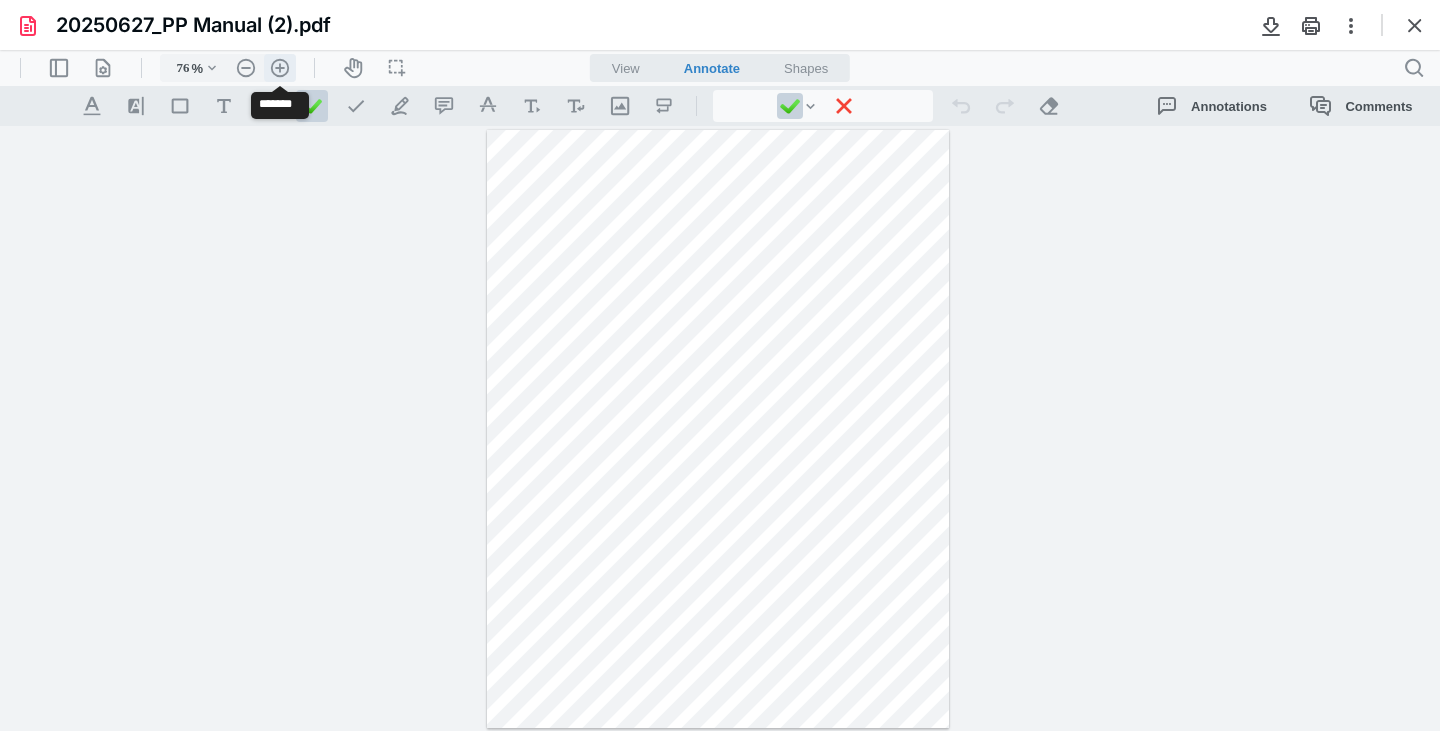 click on ".cls-1{fill:#abb0c4;} icon - header - zoom - in - line" at bounding box center [280, 68] 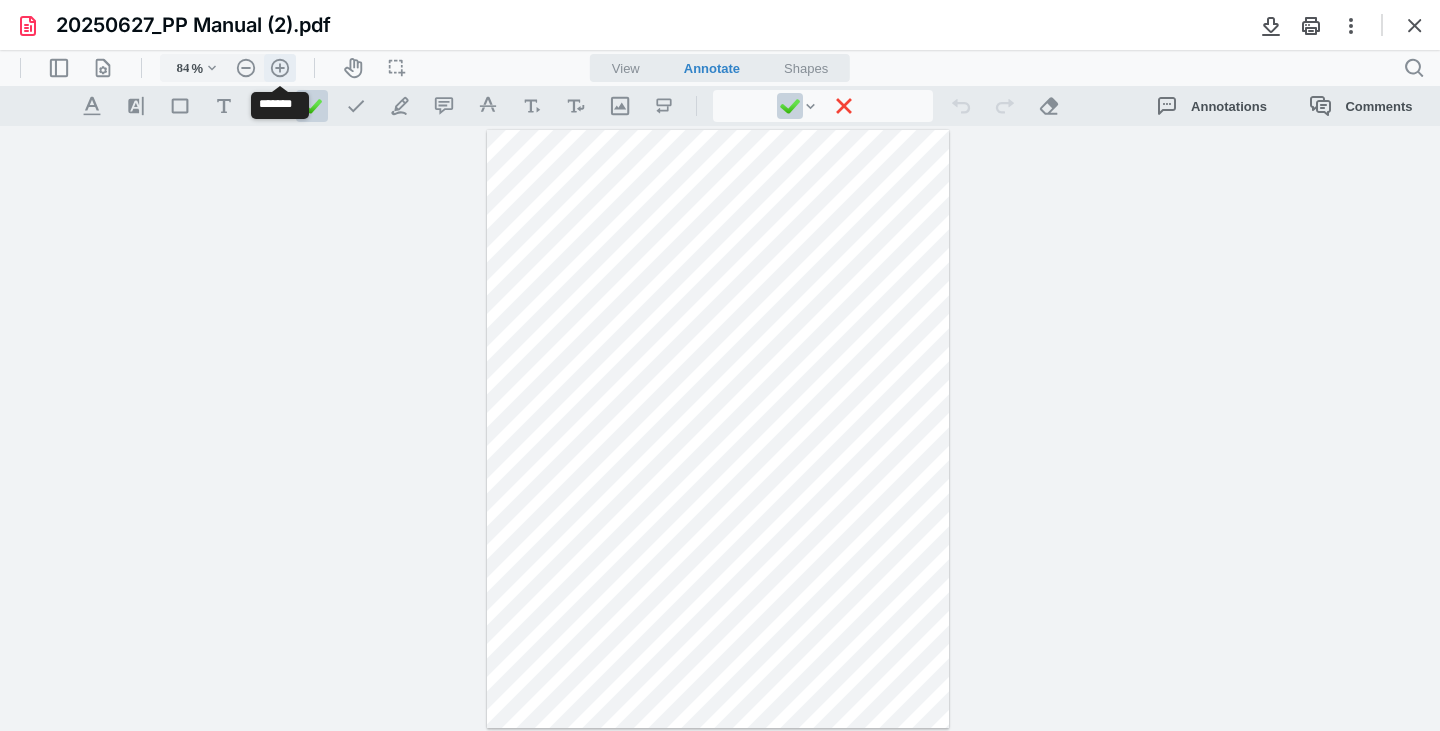 click on ".cls-1{fill:#abb0c4;} icon - header - zoom - in - line" at bounding box center (280, 68) 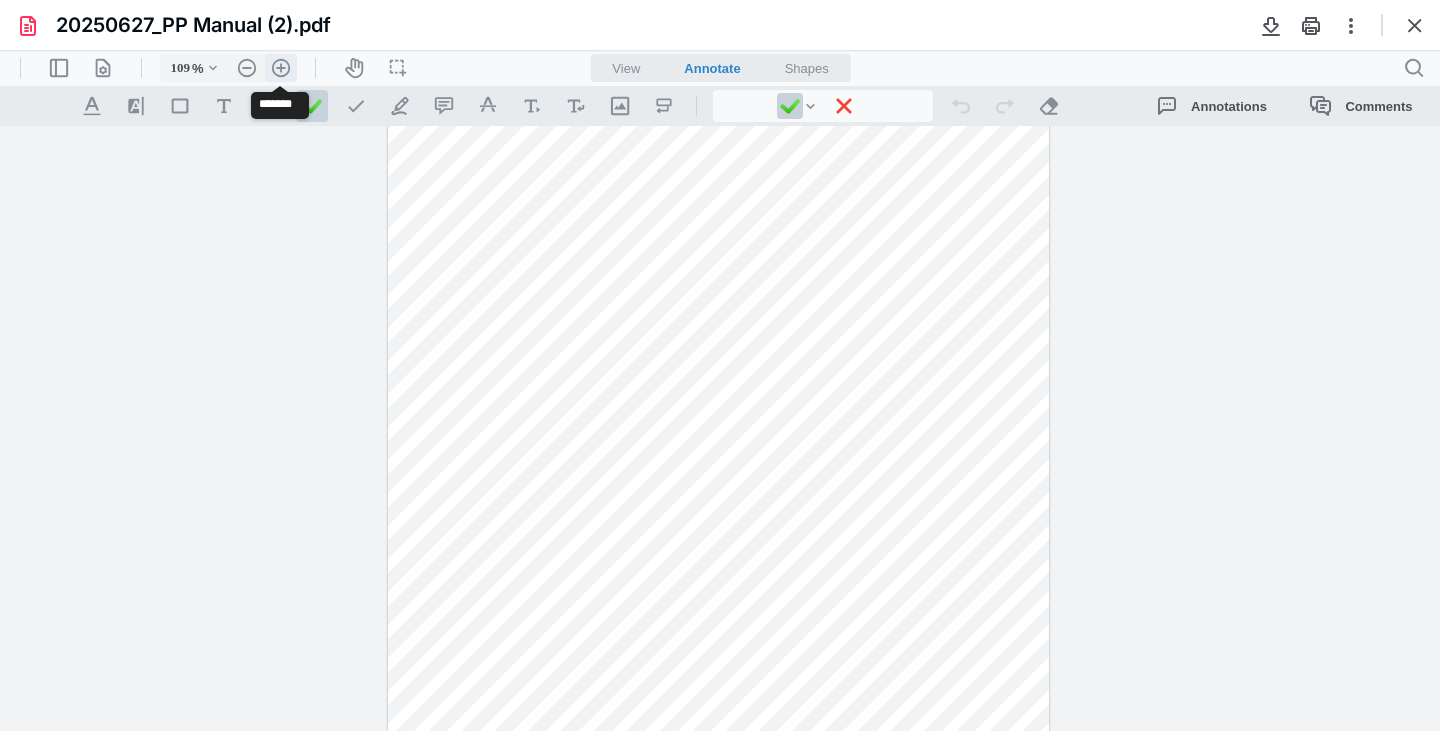 click on ".cls-1{fill:#abb0c4;} icon - header - zoom - in - line" at bounding box center [281, 68] 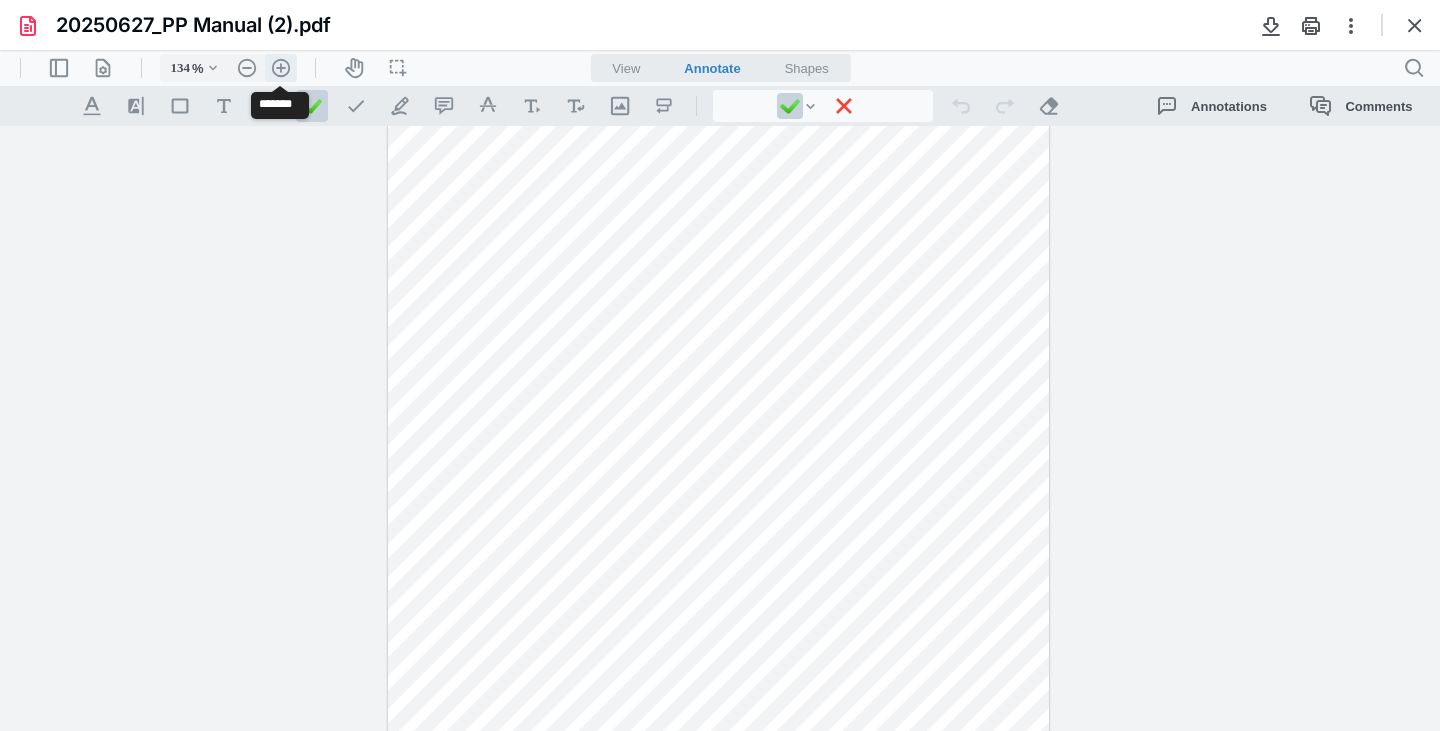 click on ".cls-1{fill:#abb0c4;} icon - header - zoom - in - line" at bounding box center (281, 68) 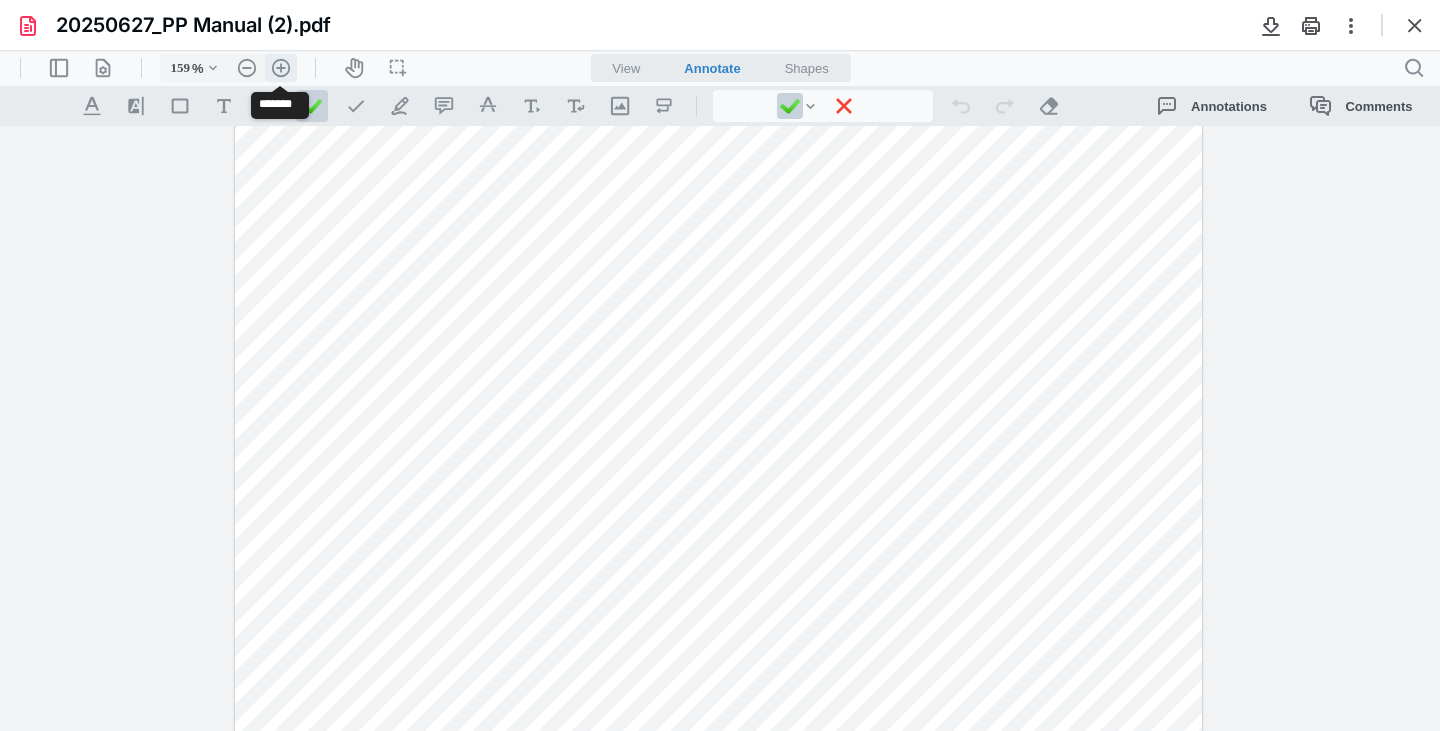 click on ".cls-1{fill:#abb0c4;} icon - header - zoom - in - line" at bounding box center (281, 68) 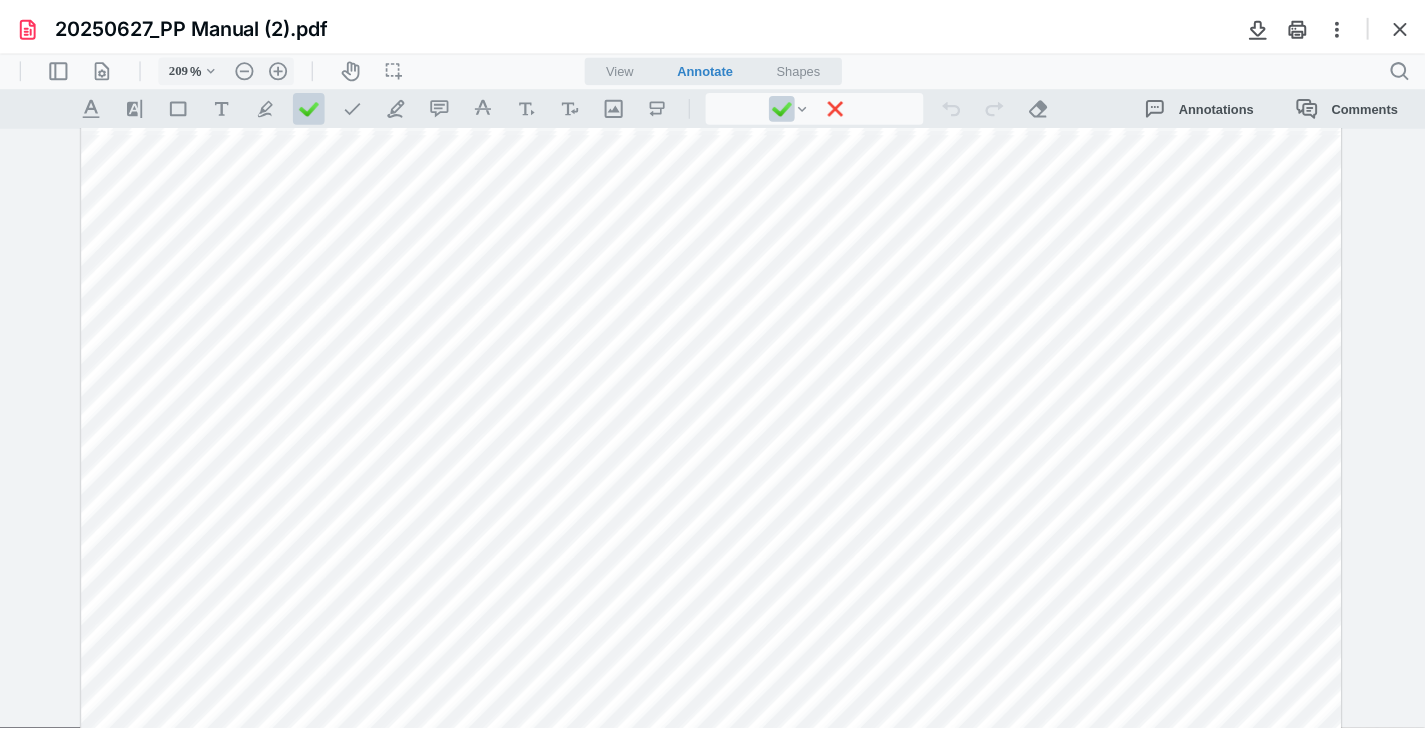 scroll, scrollTop: 81, scrollLeft: 0, axis: vertical 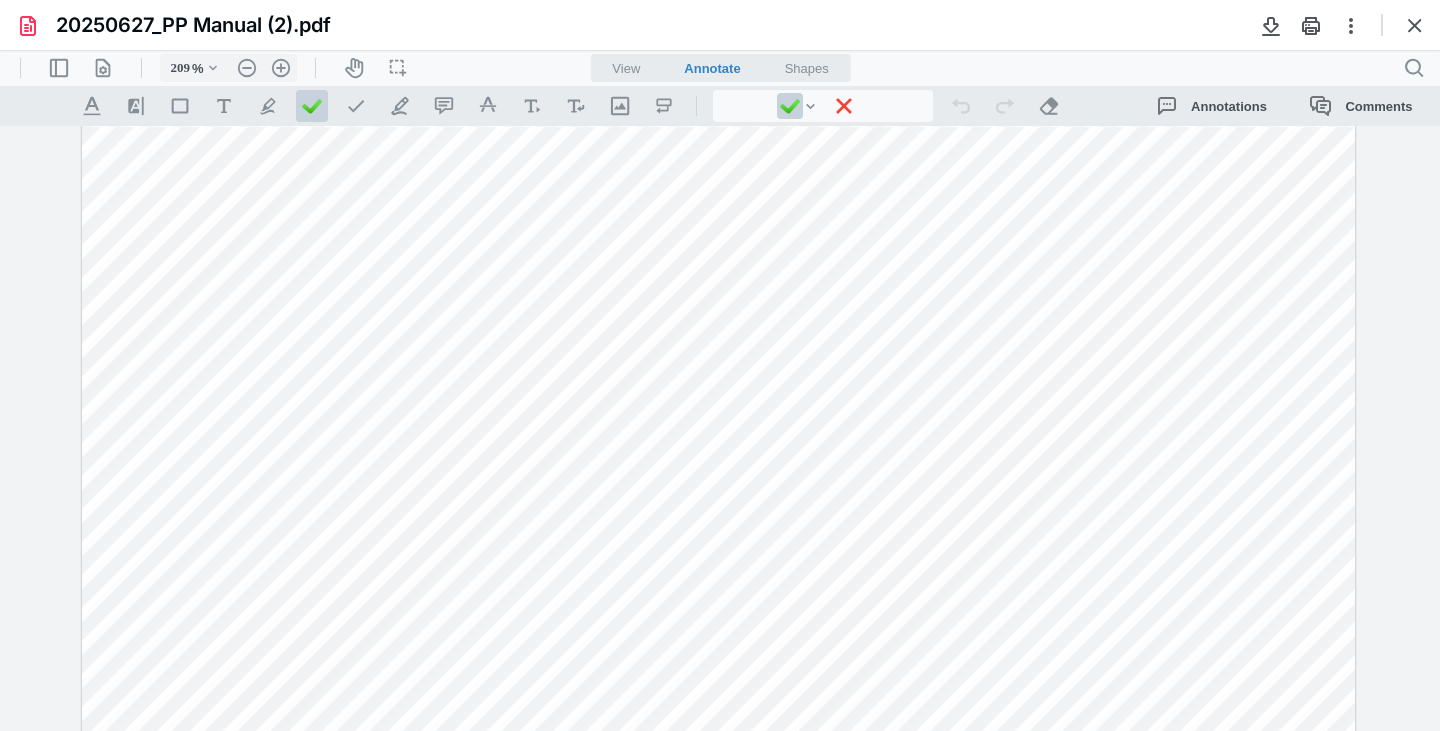 click at bounding box center (719, 877) 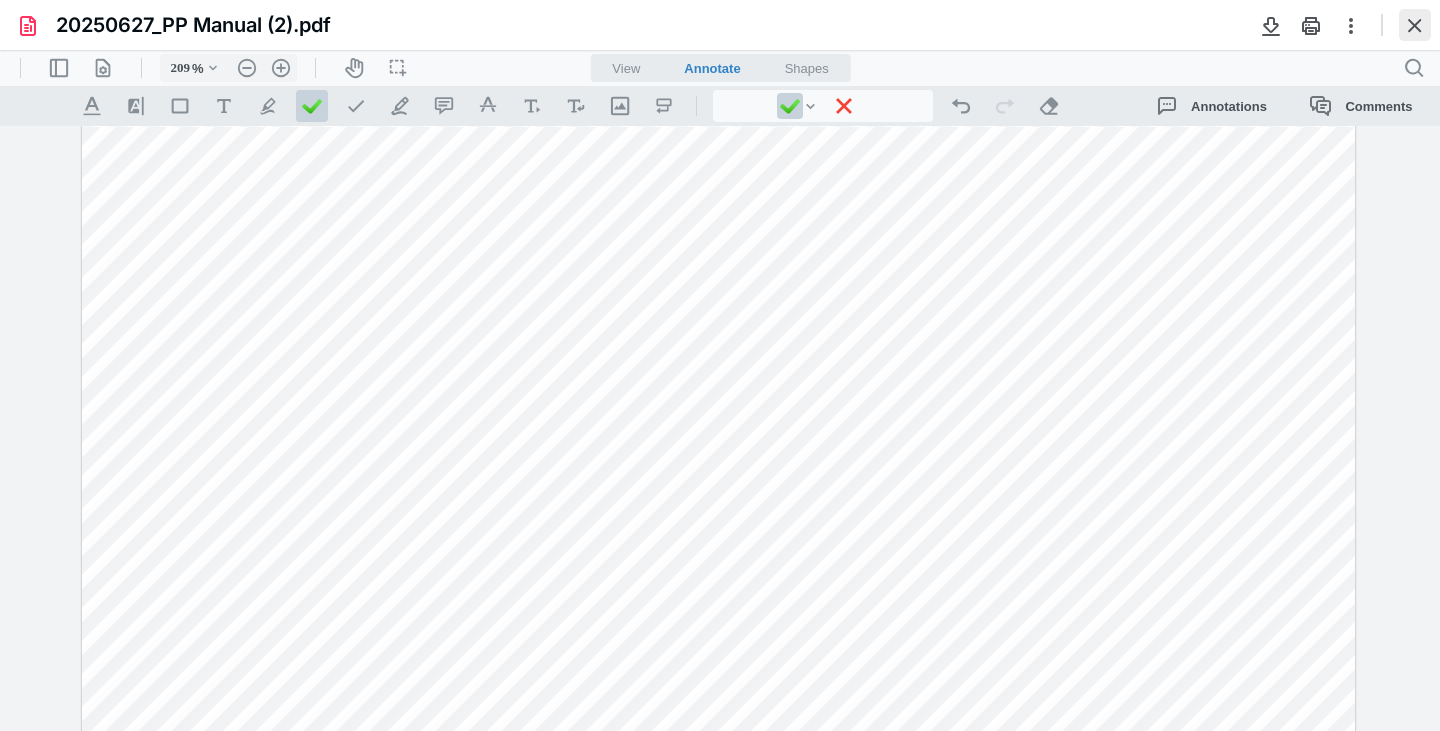 click at bounding box center (1415, 25) 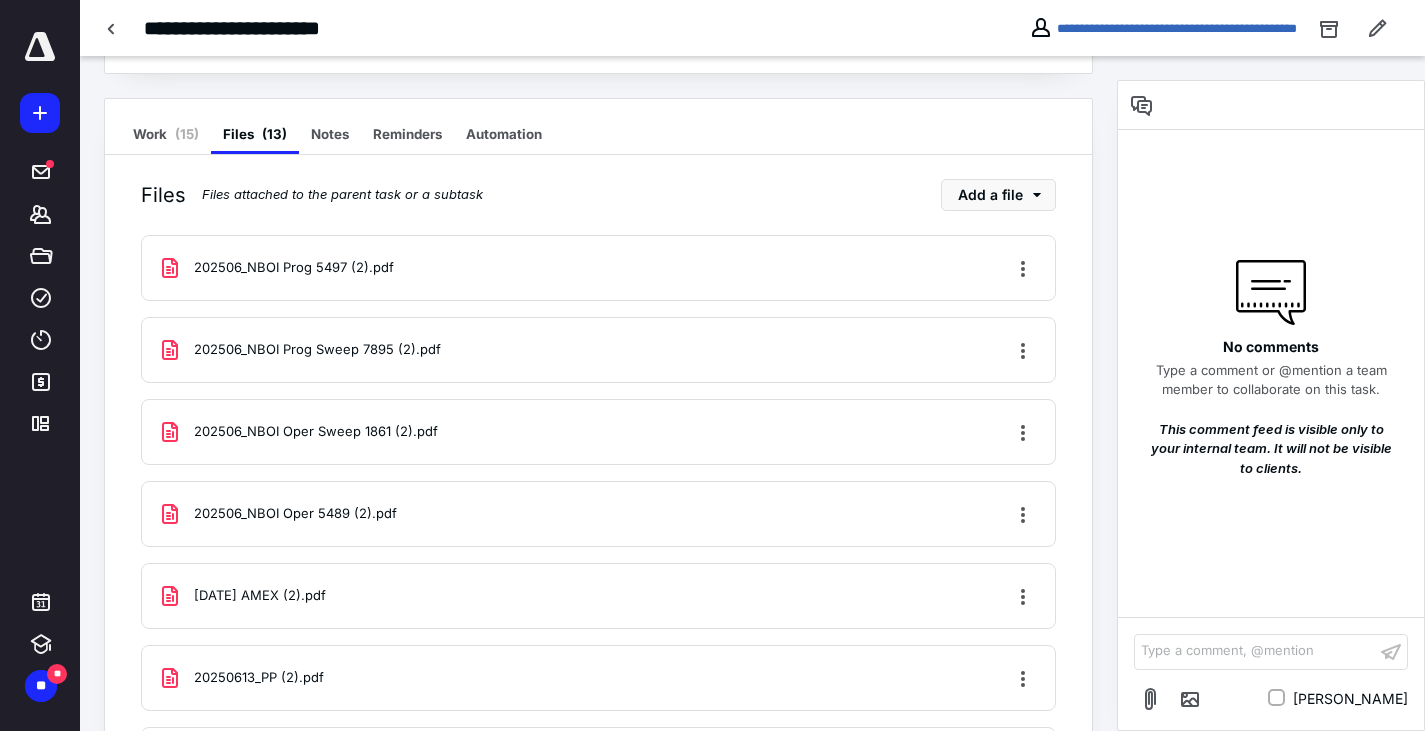 scroll, scrollTop: 0, scrollLeft: 0, axis: both 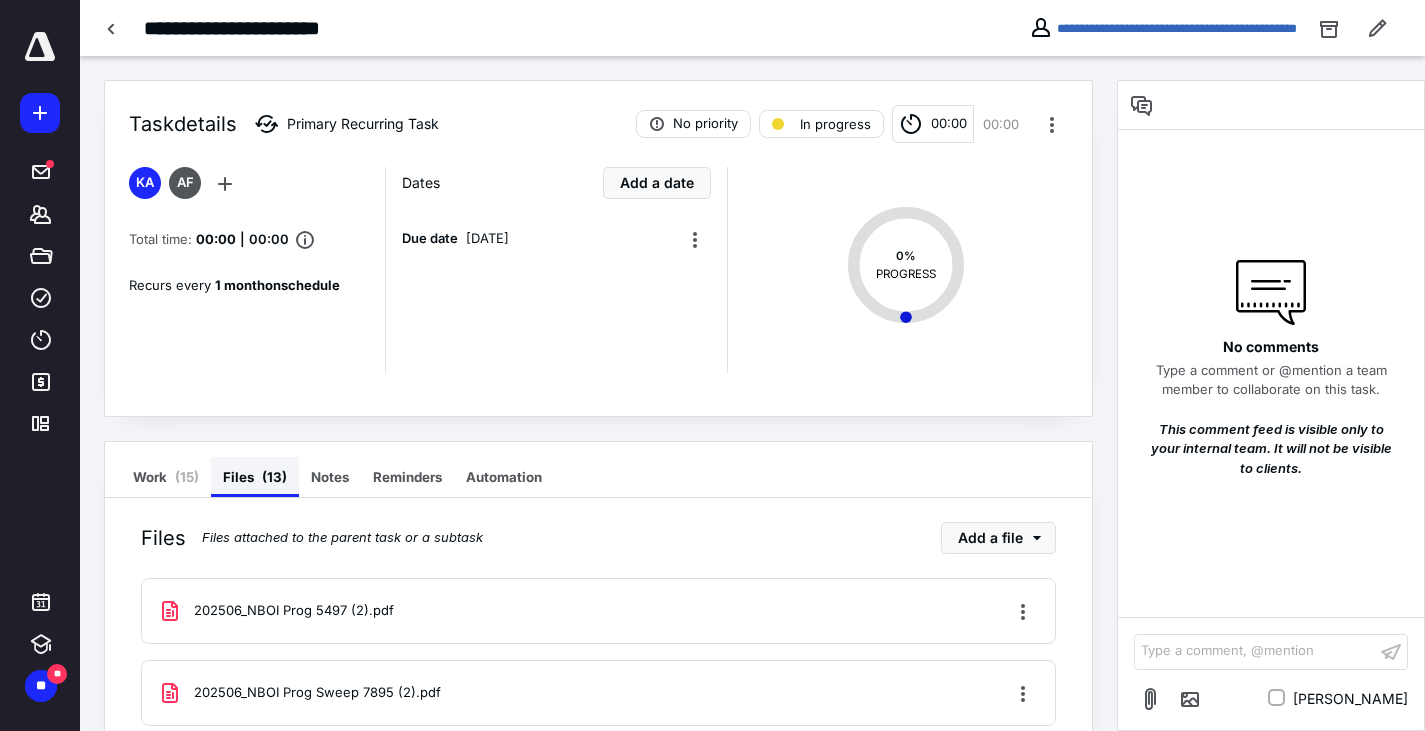 drag, startPoint x: 134, startPoint y: 468, endPoint x: 291, endPoint y: 469, distance: 157.00319 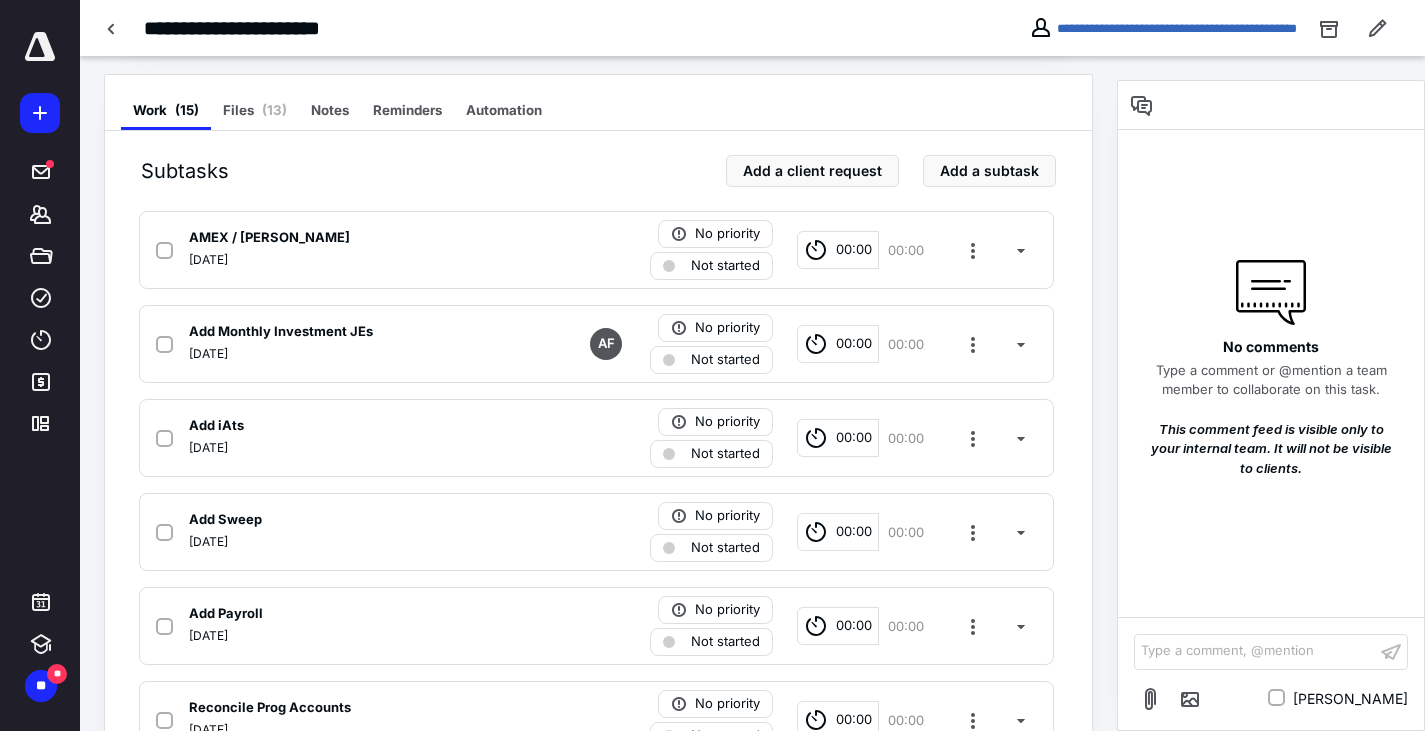 scroll, scrollTop: 420, scrollLeft: 0, axis: vertical 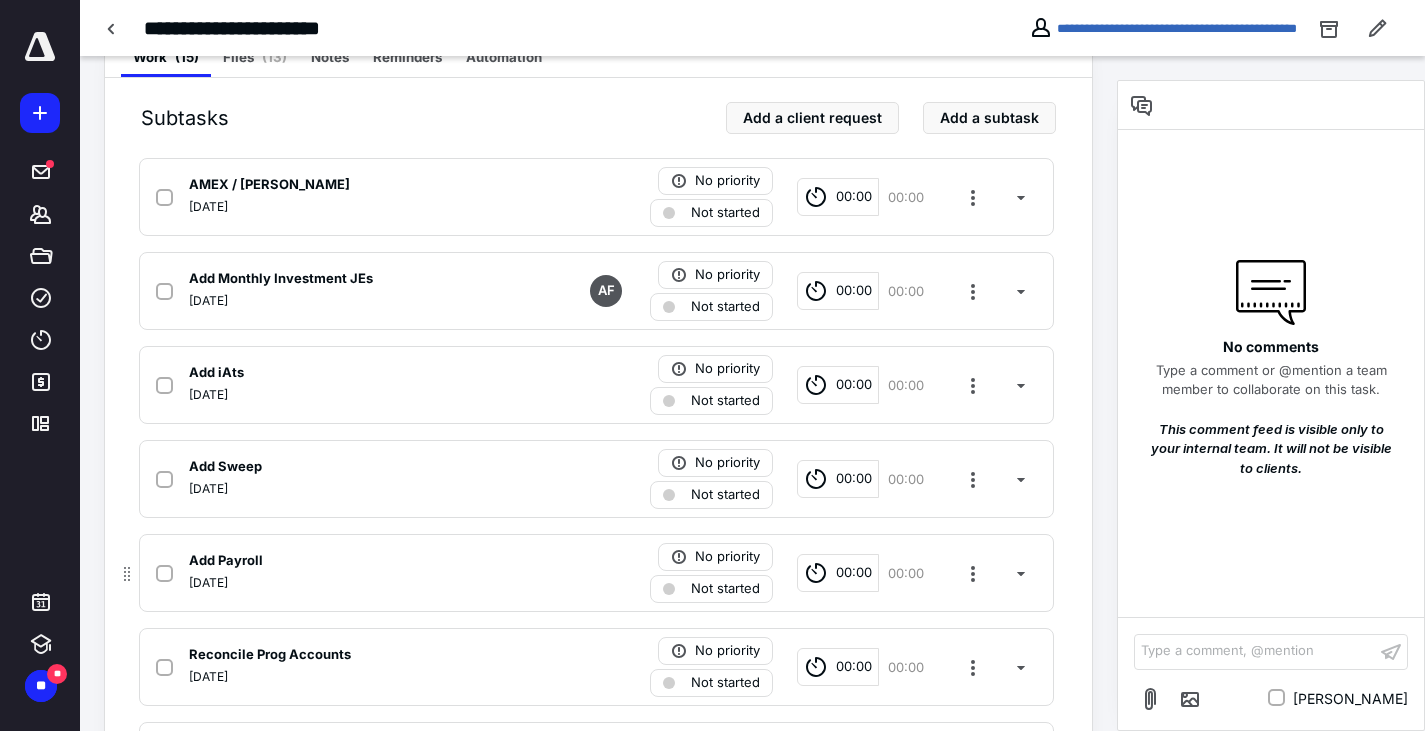 click at bounding box center [168, 573] 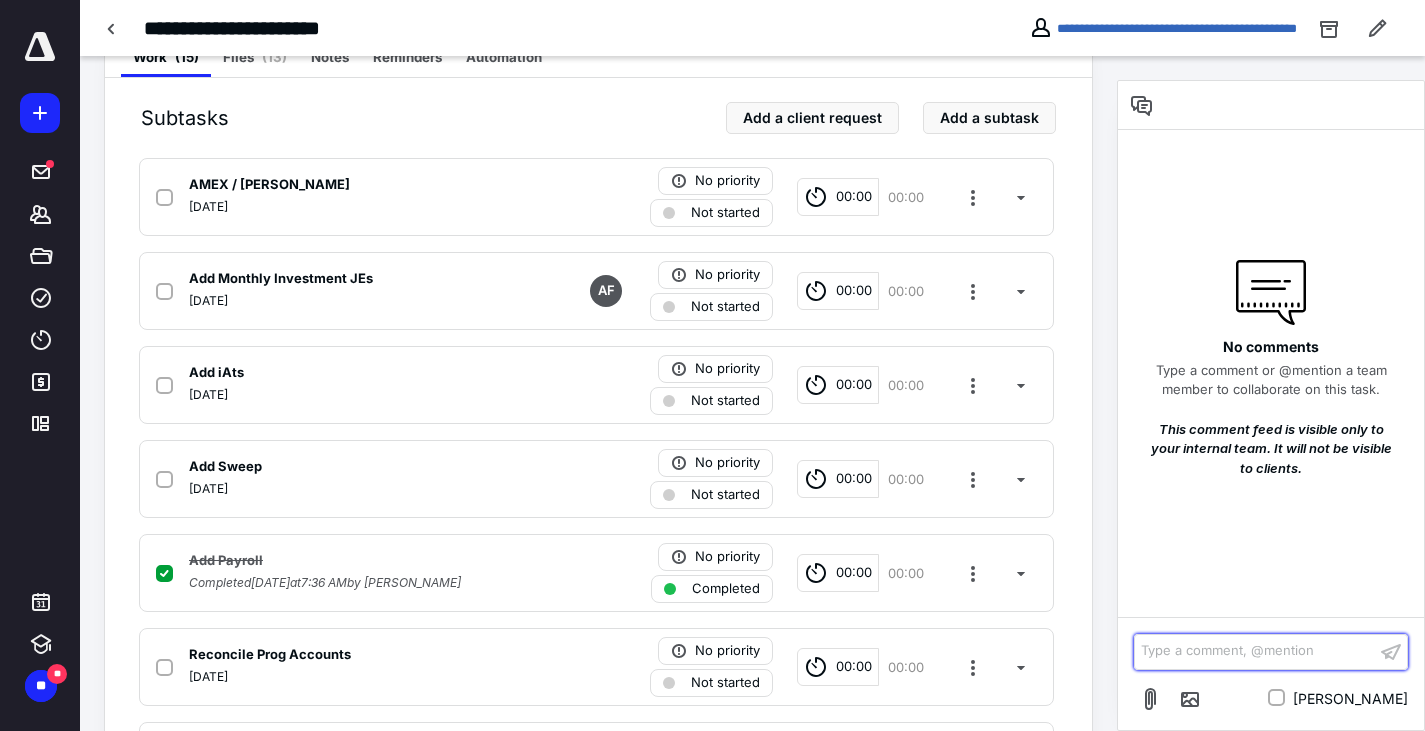 click on "Type a comment, @mention ﻿" at bounding box center (1255, 651) 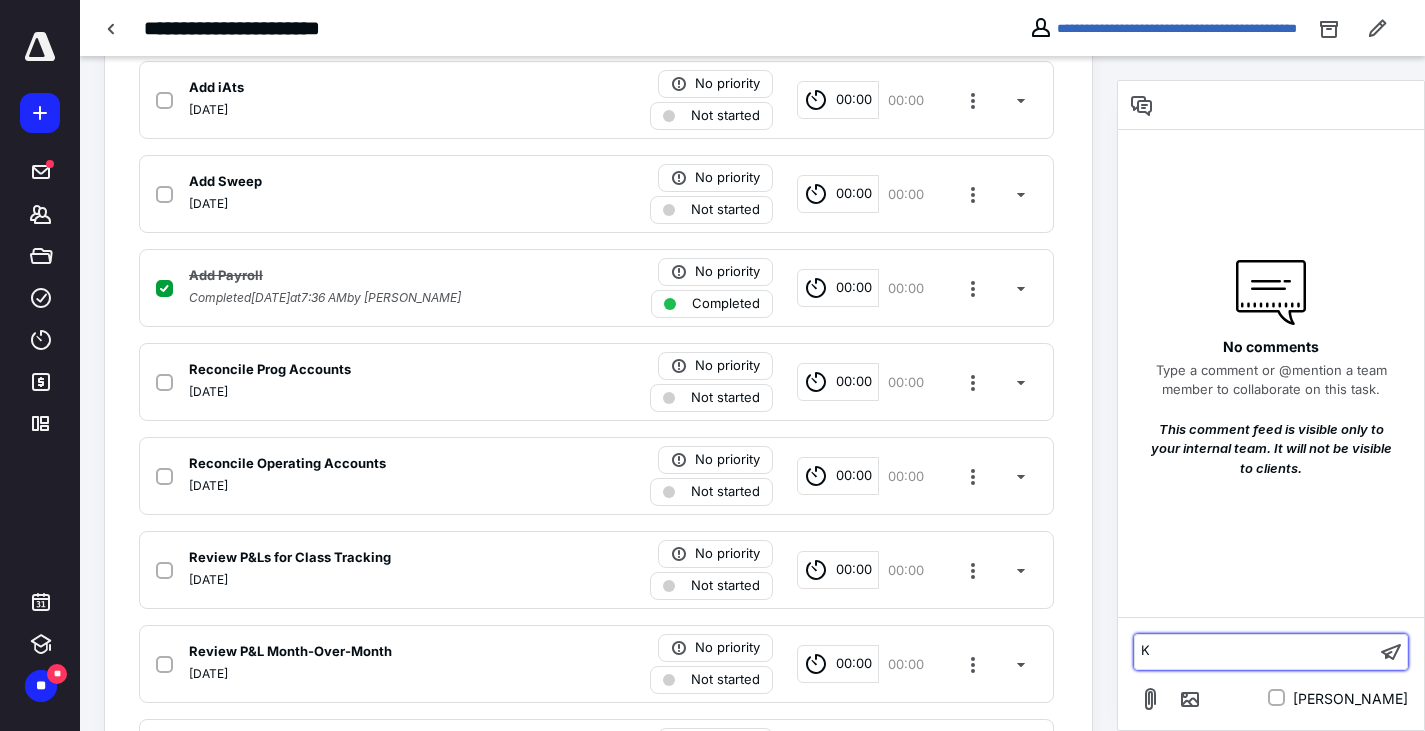 type 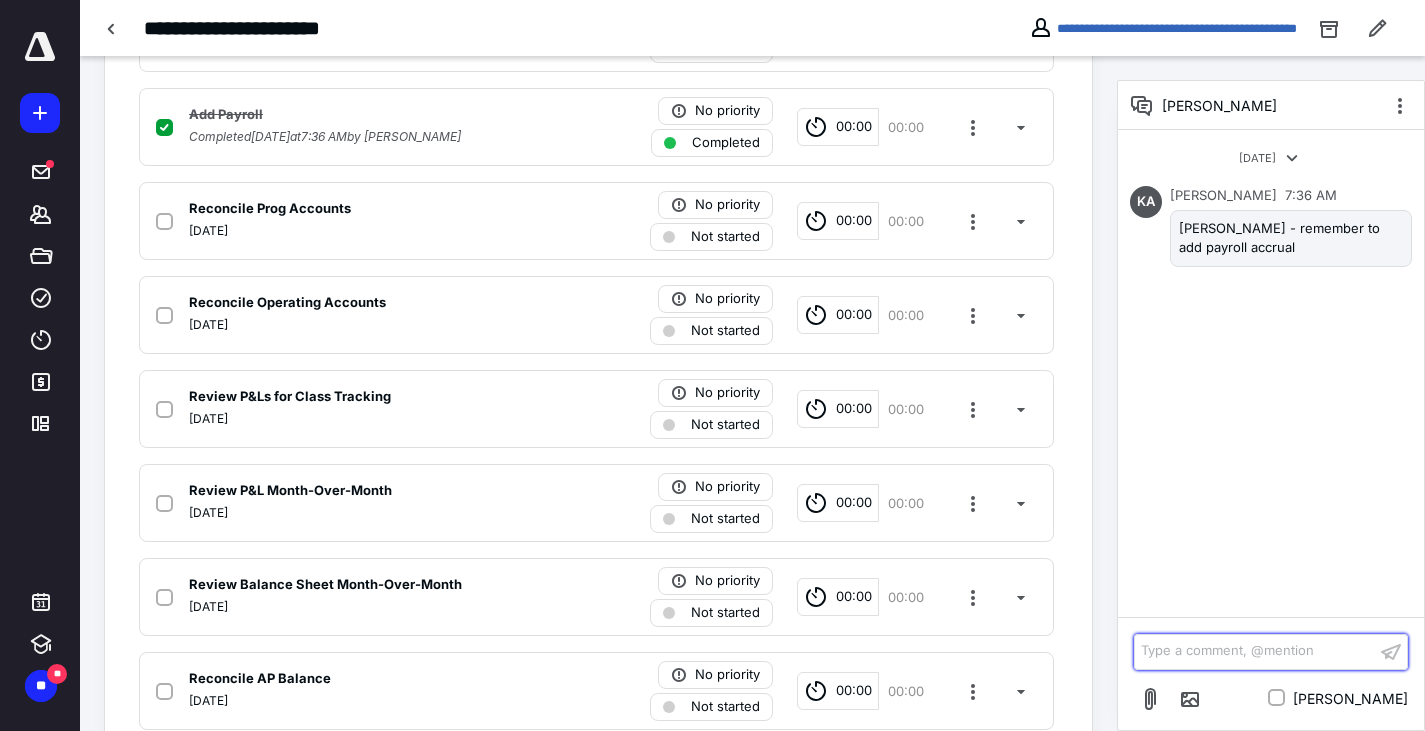 scroll, scrollTop: 864, scrollLeft: 0, axis: vertical 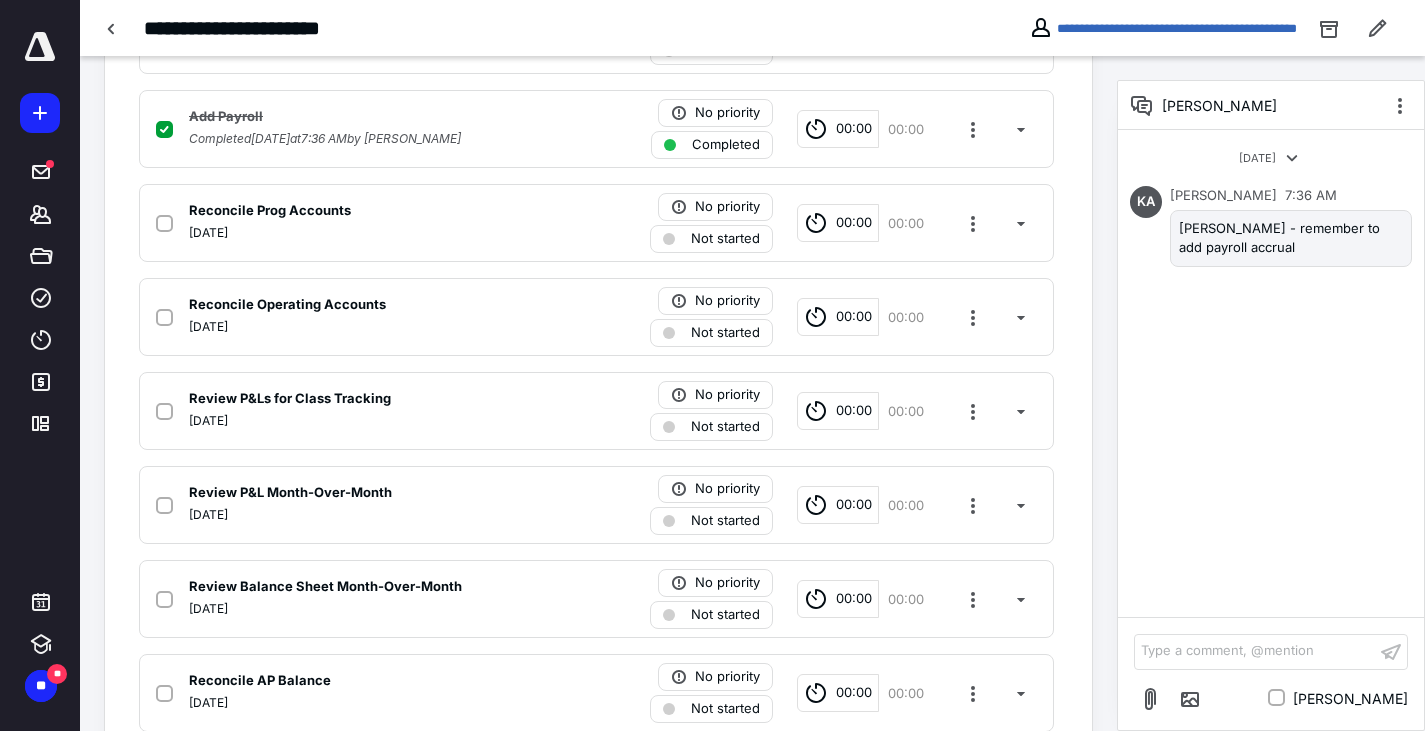 click on "Subtasks Add a client request Add a subtask AMEX / [PERSON_NAME] [DATE] No priority Not started 00:00 00:00 Add Monthly Investment JEs [DATE] AF No priority Not started 00:00 00:00 Add iAts [DATE] No priority Not started 00:00 00:00 Add Sweep [DATE] No priority Not started 00:00 00:00 Add Payroll Completed  [DATE]  7:36 AM  by [PERSON_NAME] No priority Completed 00:00 00:00 Reconcile Prog Accounts [DATE] No priority Not started 00:00 00:00 Reconcile Operating Accounts [DATE] No priority Not started 00:00 00:00 Review P&Ls for Class Tracking [DATE] No priority Not started 00:00 00:00 Review P&L Month-Over-Month [DATE] No priority Not started 00:00 00:00 Review Balance Sheet Month-Over-Month [DATE] No priority Not started 00:00 00:00 Reconcile AP Balance [DATE] No priority Not started 00:00 00:00 Reconcile AR Balance [DATE] No priority Not started 00:00 00:00 Update Operating Cash Flow [DATE] No priority 00:00 AF" at bounding box center (598, 383) 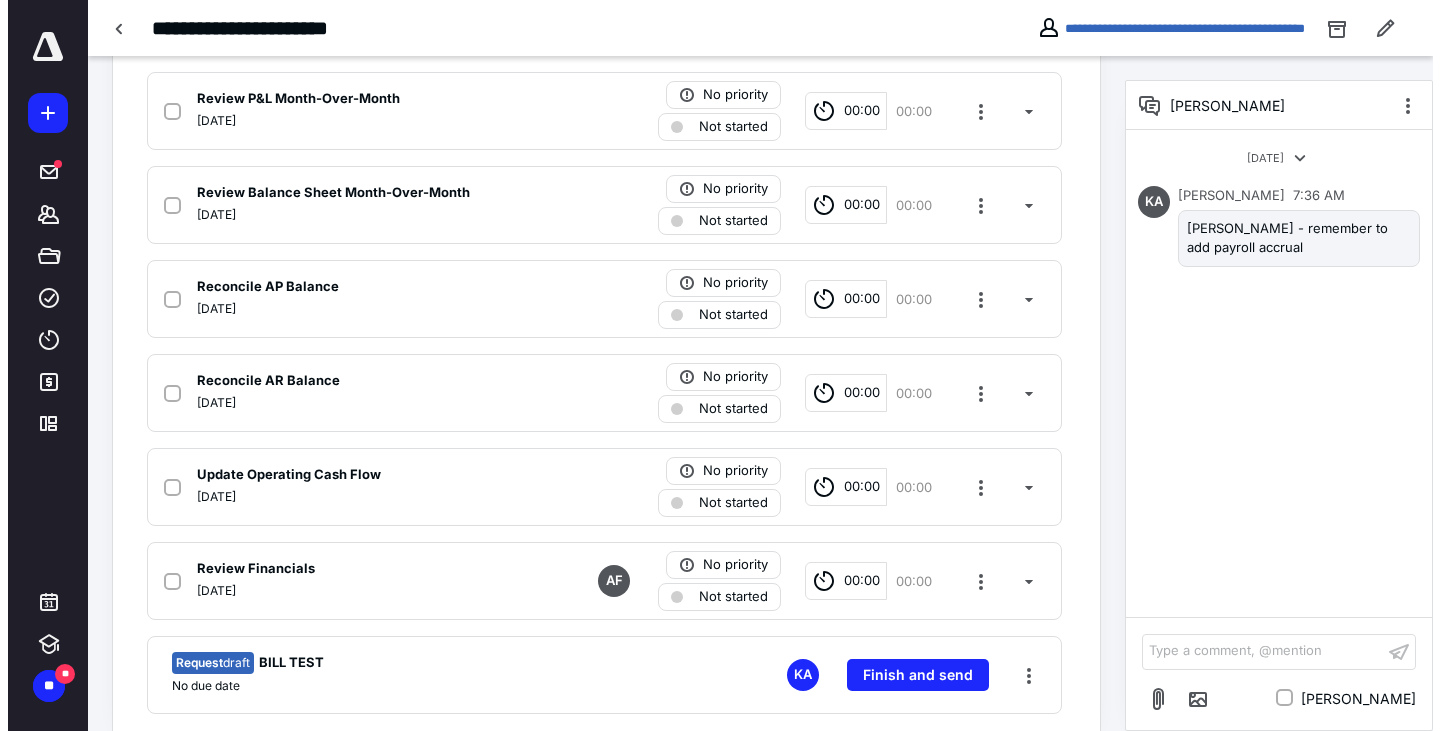 scroll, scrollTop: 1290, scrollLeft: 0, axis: vertical 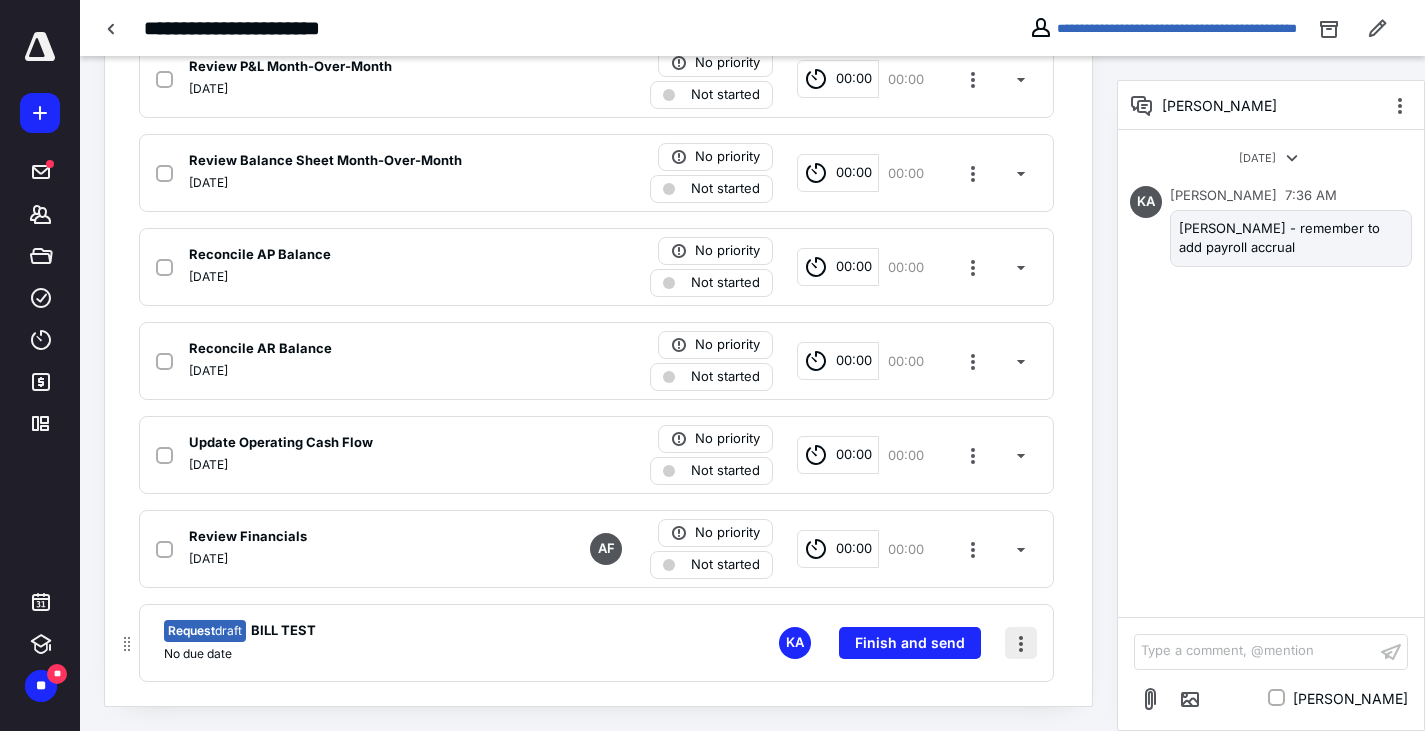 click at bounding box center [1021, 643] 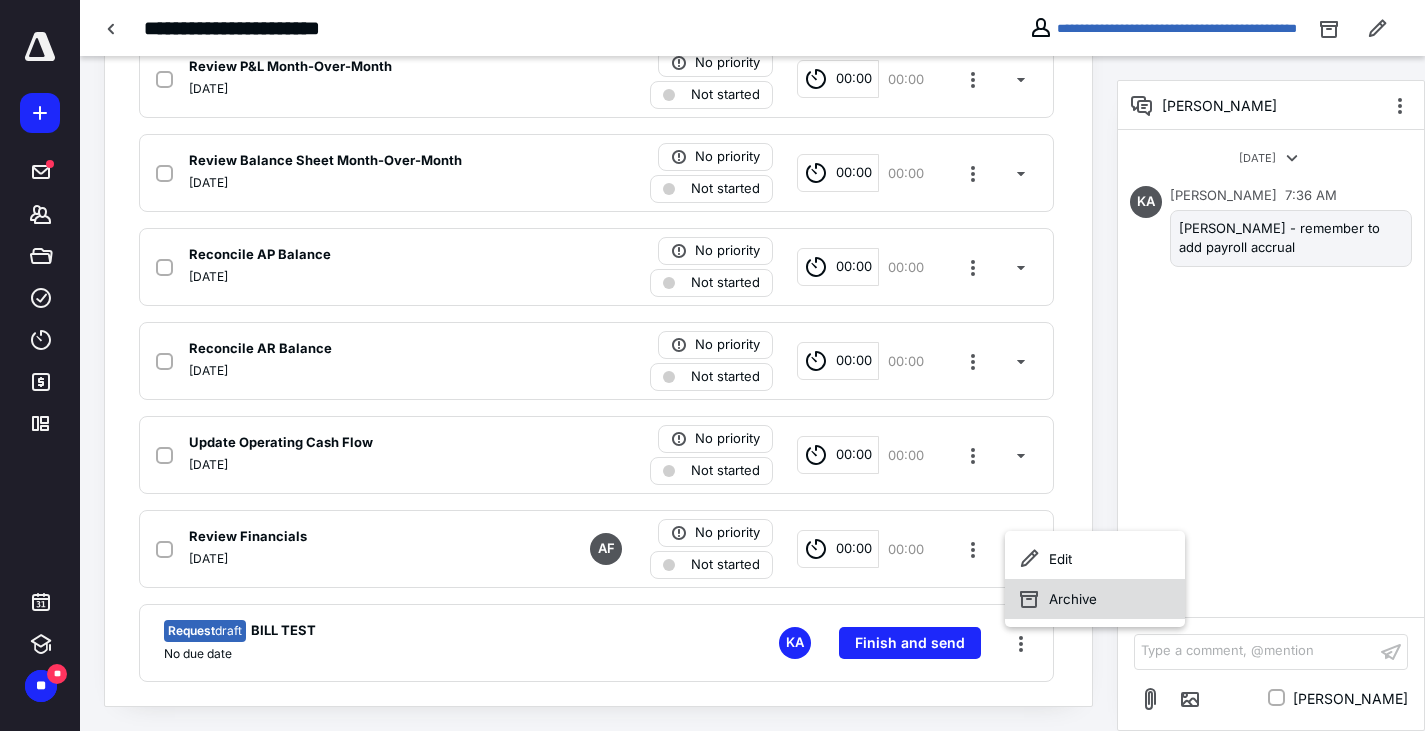 click on "Archive" at bounding box center (1095, 599) 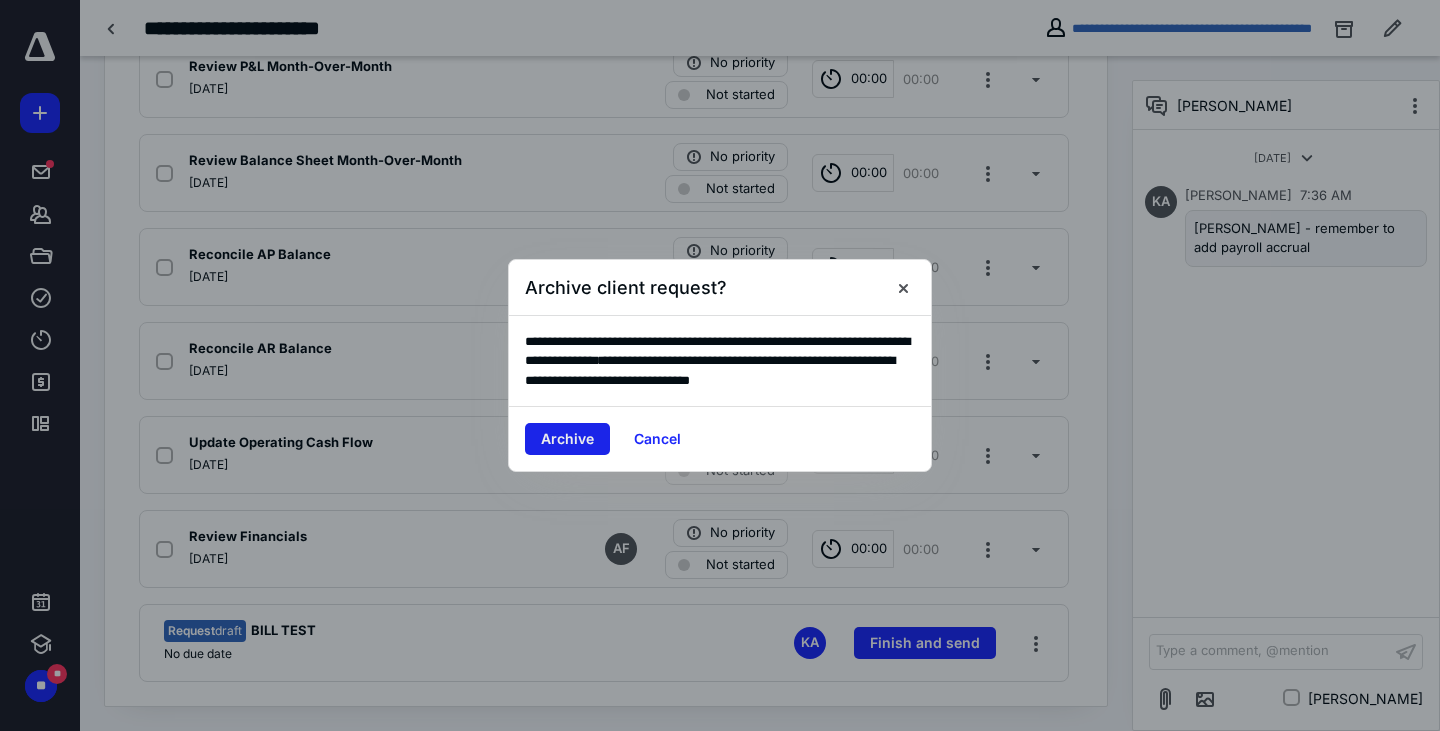 click on "Archive" at bounding box center (567, 439) 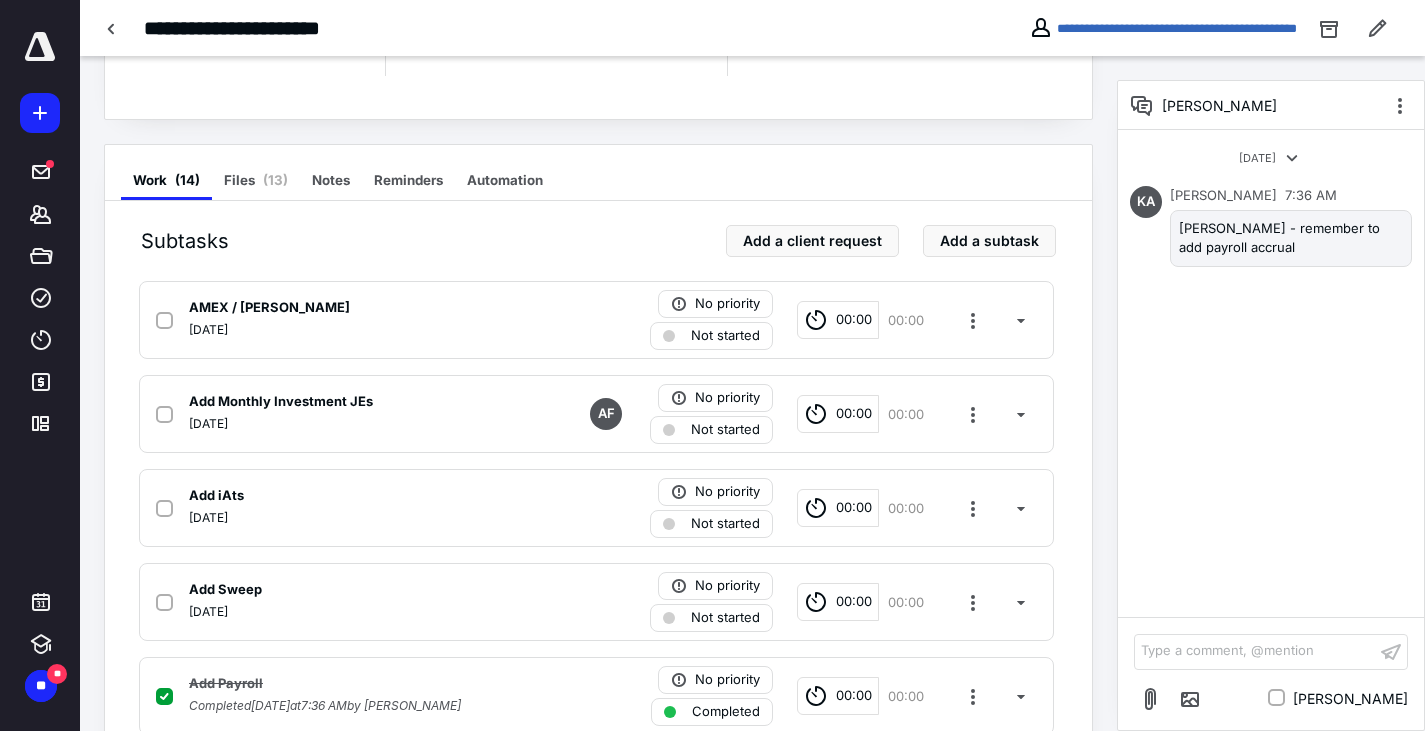 scroll, scrollTop: 297, scrollLeft: 0, axis: vertical 